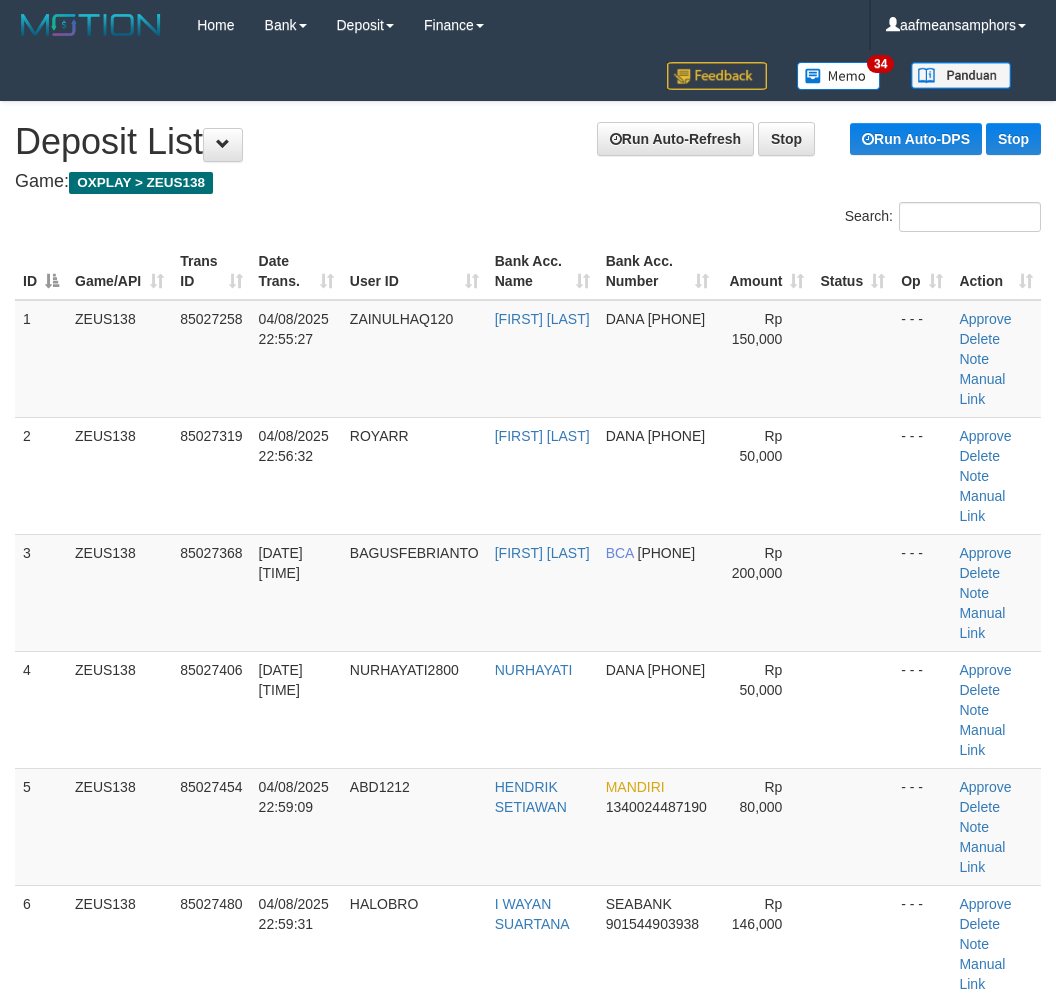 scroll, scrollTop: 1004, scrollLeft: 15, axis: both 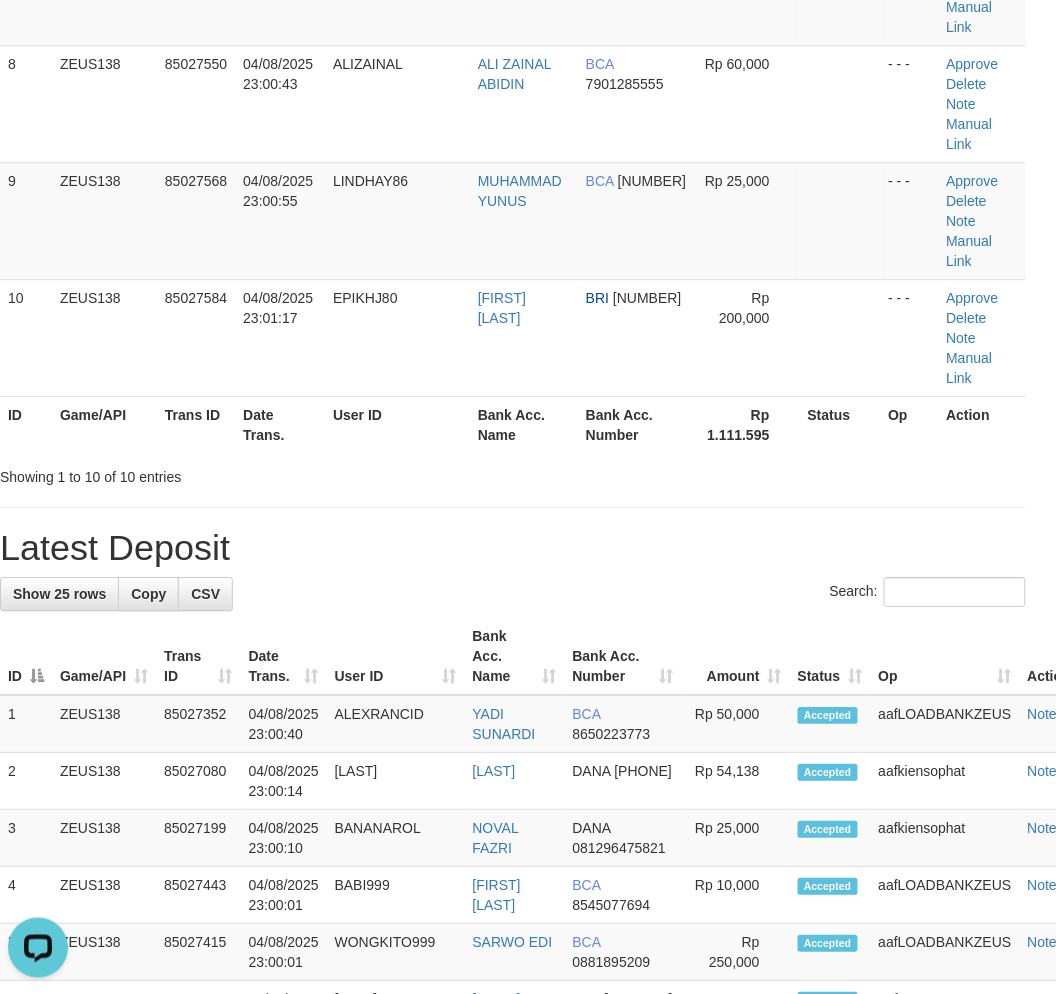 drag, startPoint x: 575, startPoint y: 494, endPoint x: 483, endPoint y: 504, distance: 92.541885 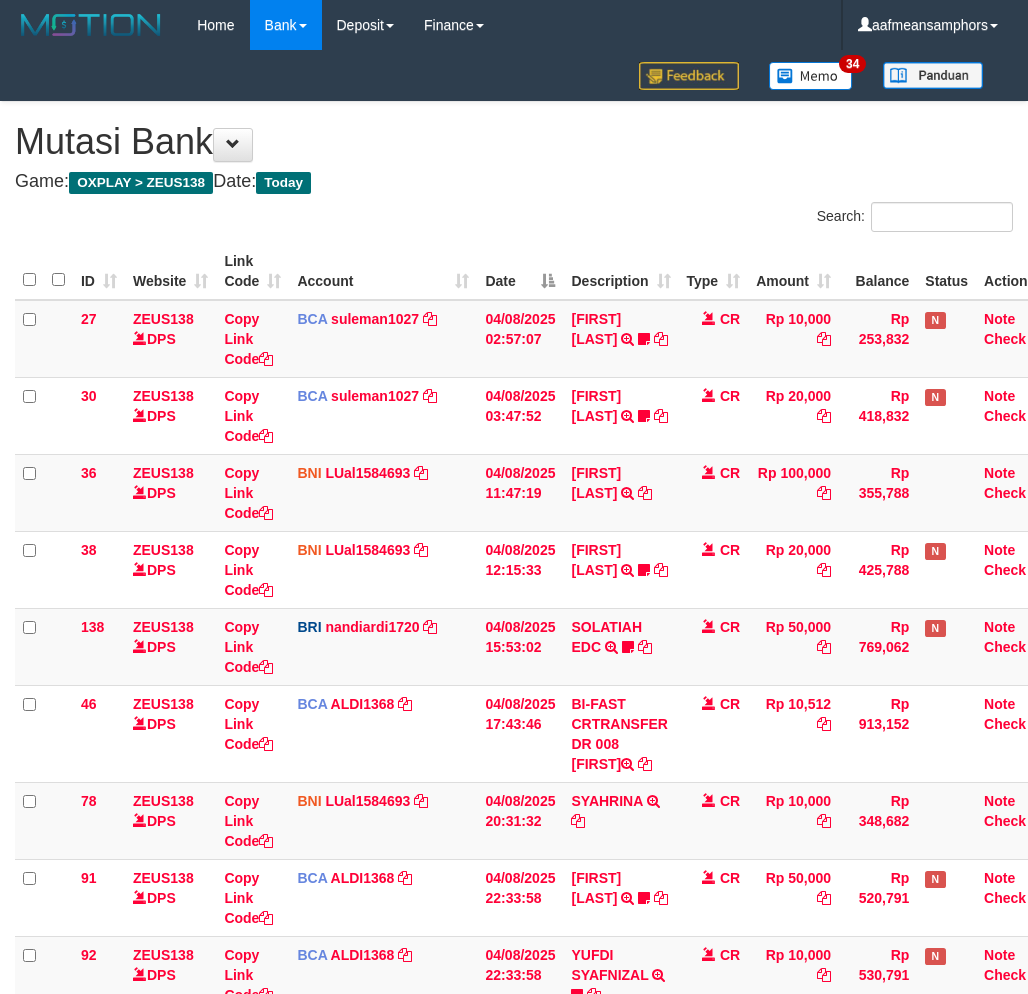scroll, scrollTop: 772, scrollLeft: 0, axis: vertical 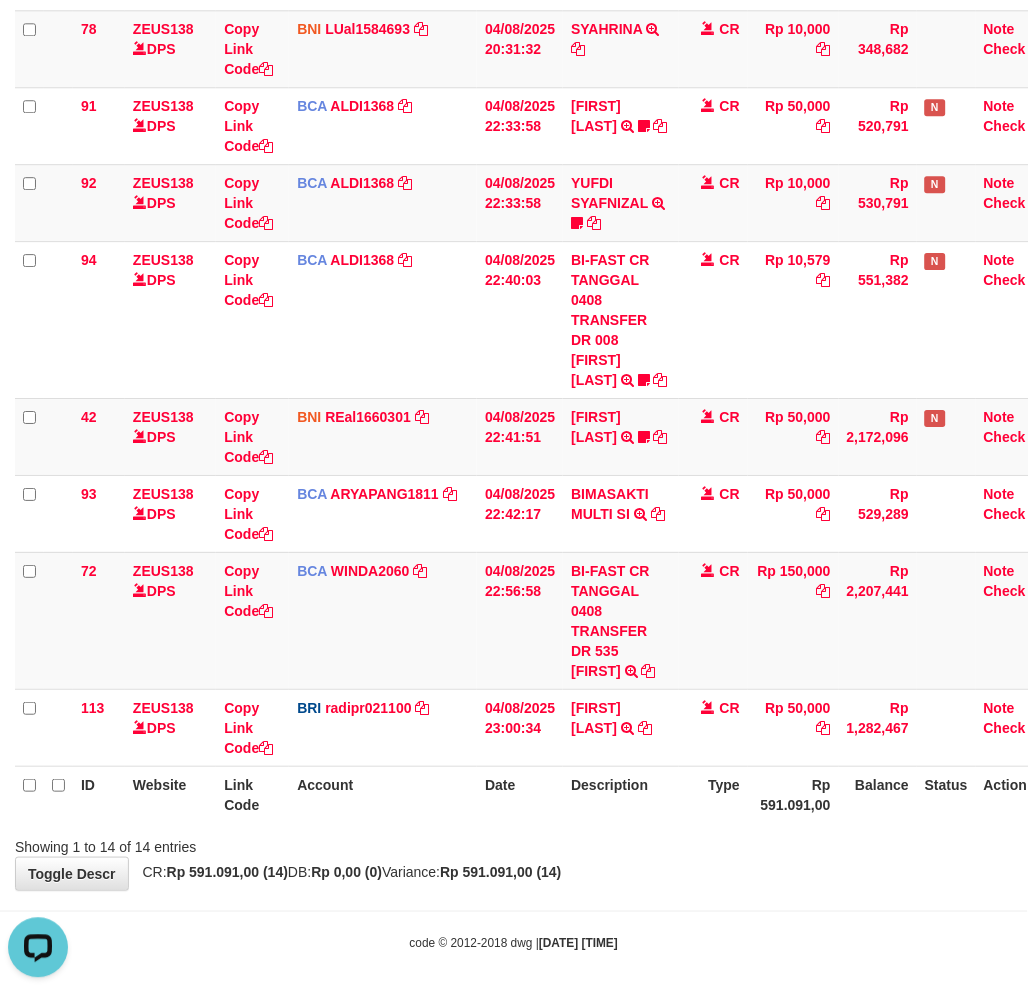 click on "Showing 1 to 14 of 14 entries" at bounding box center (514, 843) 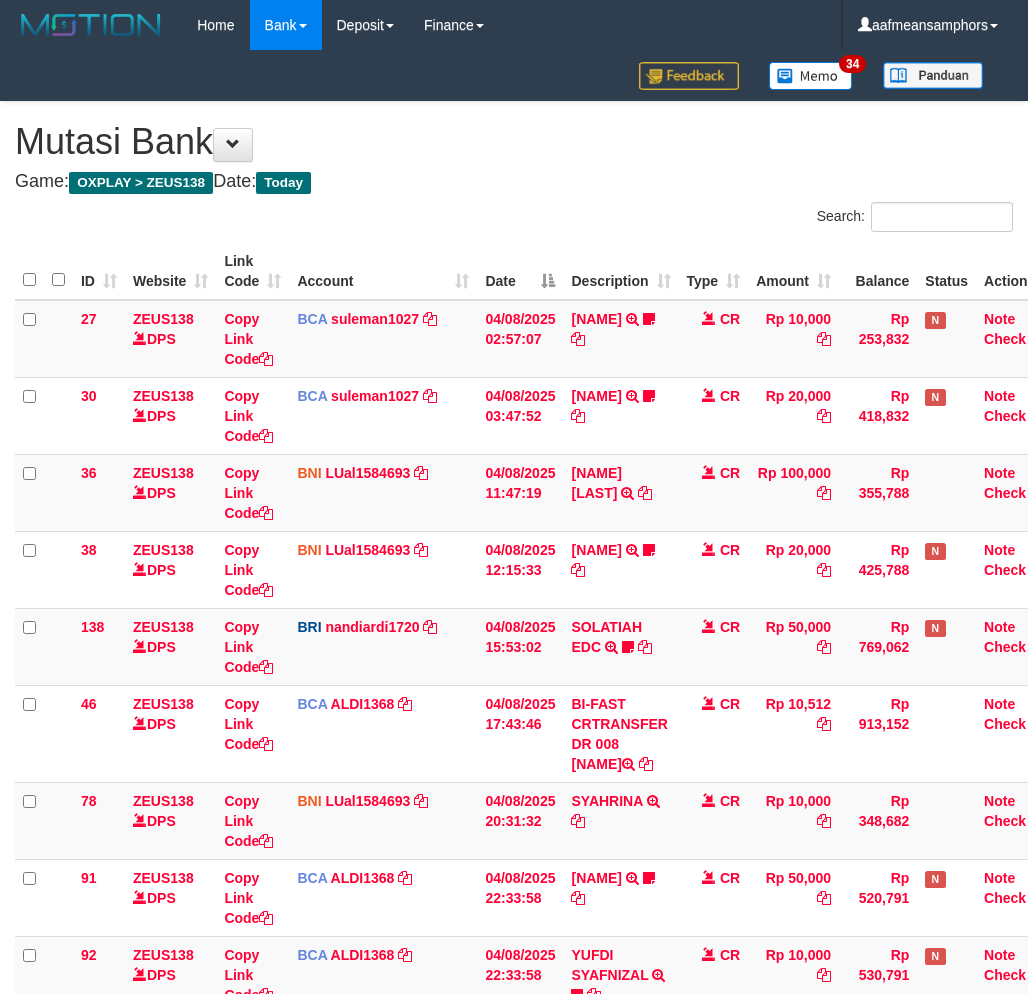 scroll, scrollTop: 772, scrollLeft: 0, axis: vertical 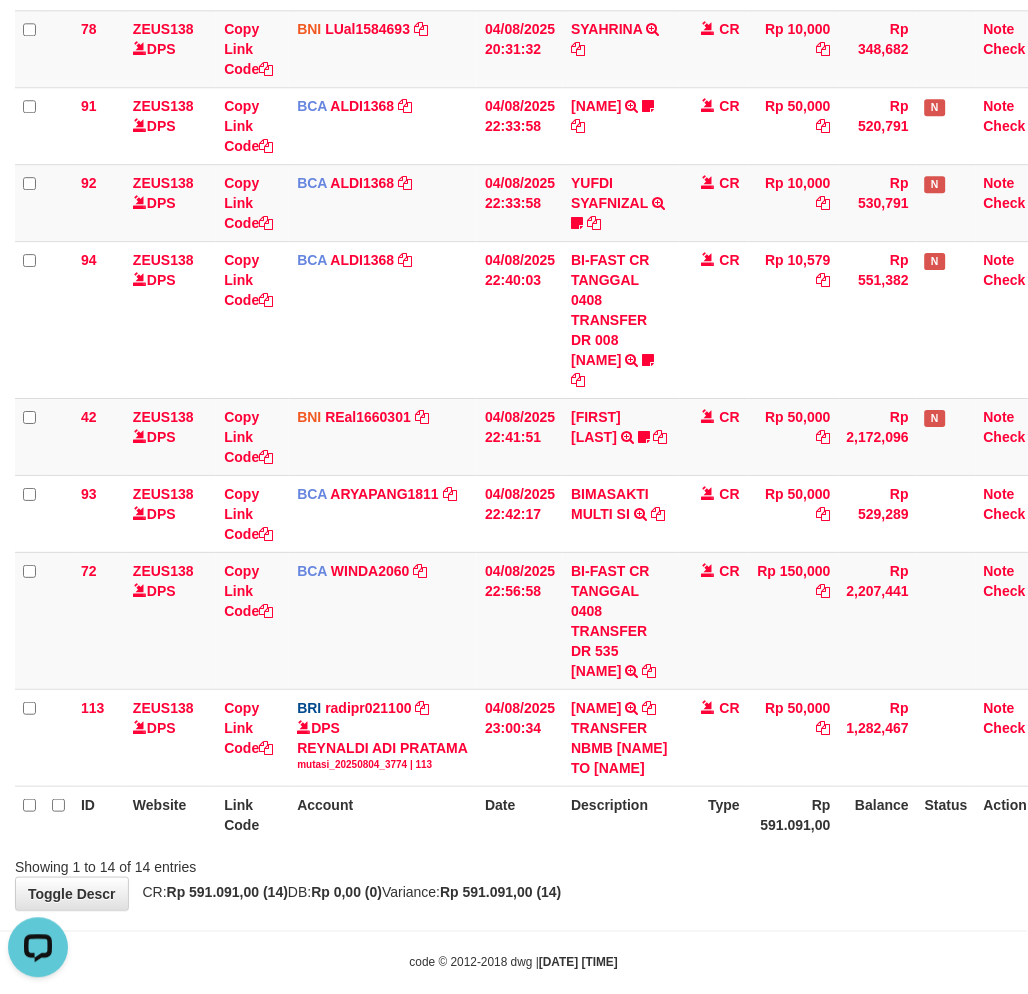 click on "Rp 591.091,00" at bounding box center [793, 814] 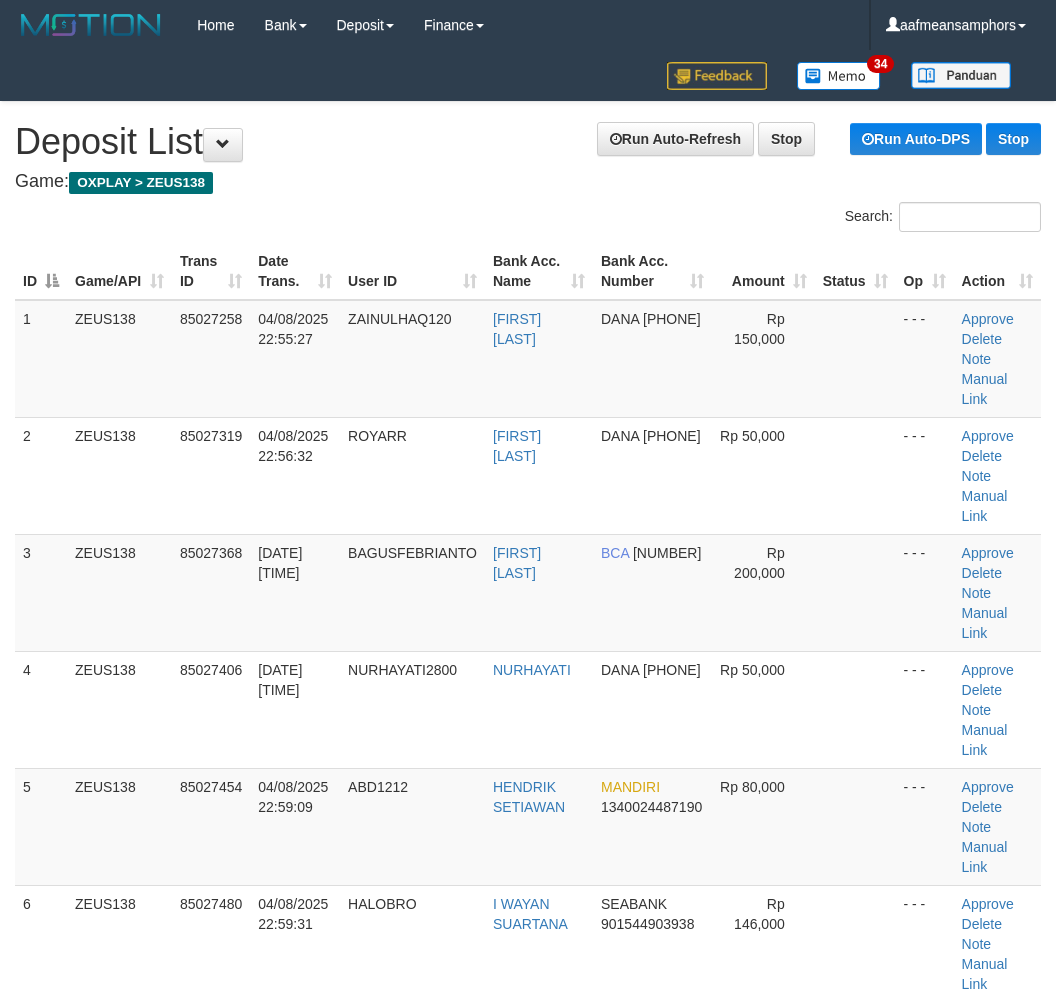 scroll, scrollTop: 1424, scrollLeft: 15, axis: both 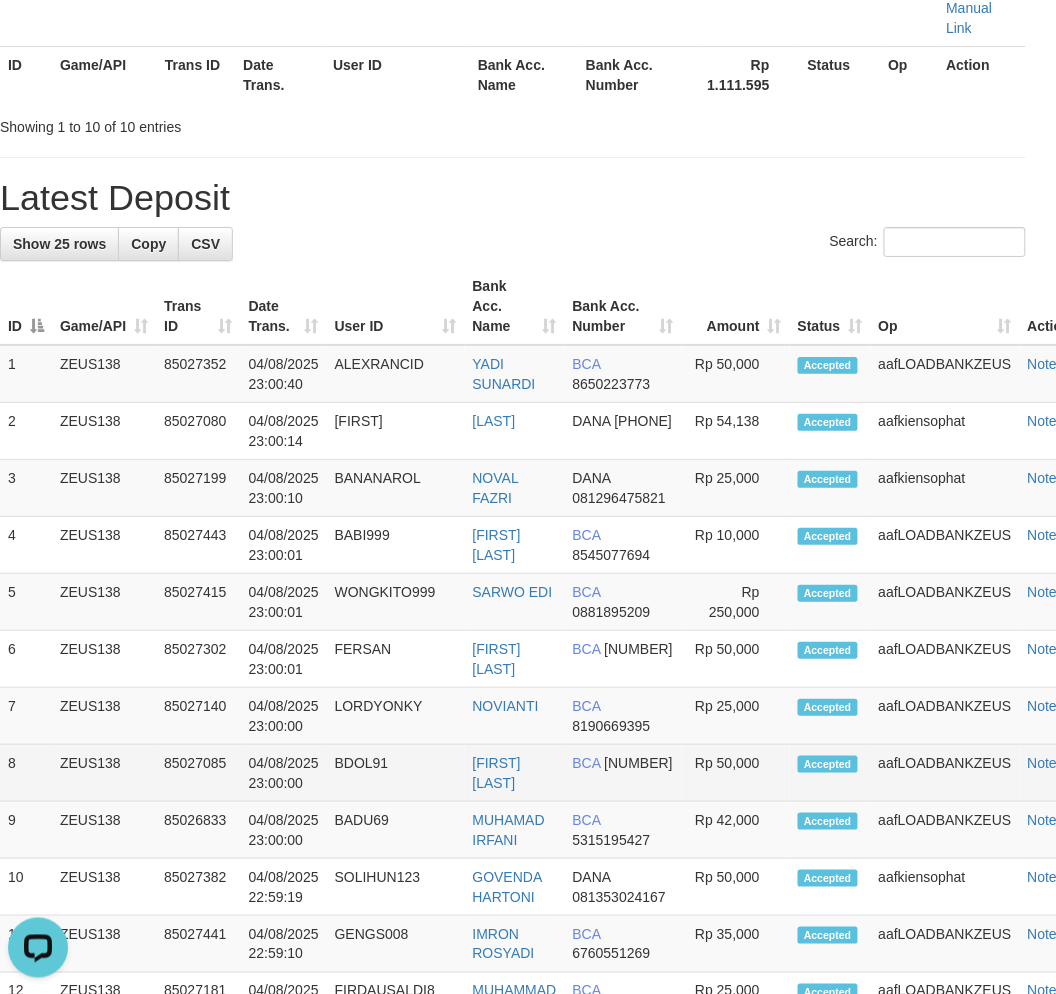 click on "[NUMBER]
[USERNAME]
85026833
[DATE] [TIME]
[USERNAME]
[FIRST] [LAST]
[BRAND]
[NUMBER]
Rp 42,000
Accepted
[BRAND]
Note" at bounding box center (550, 830) 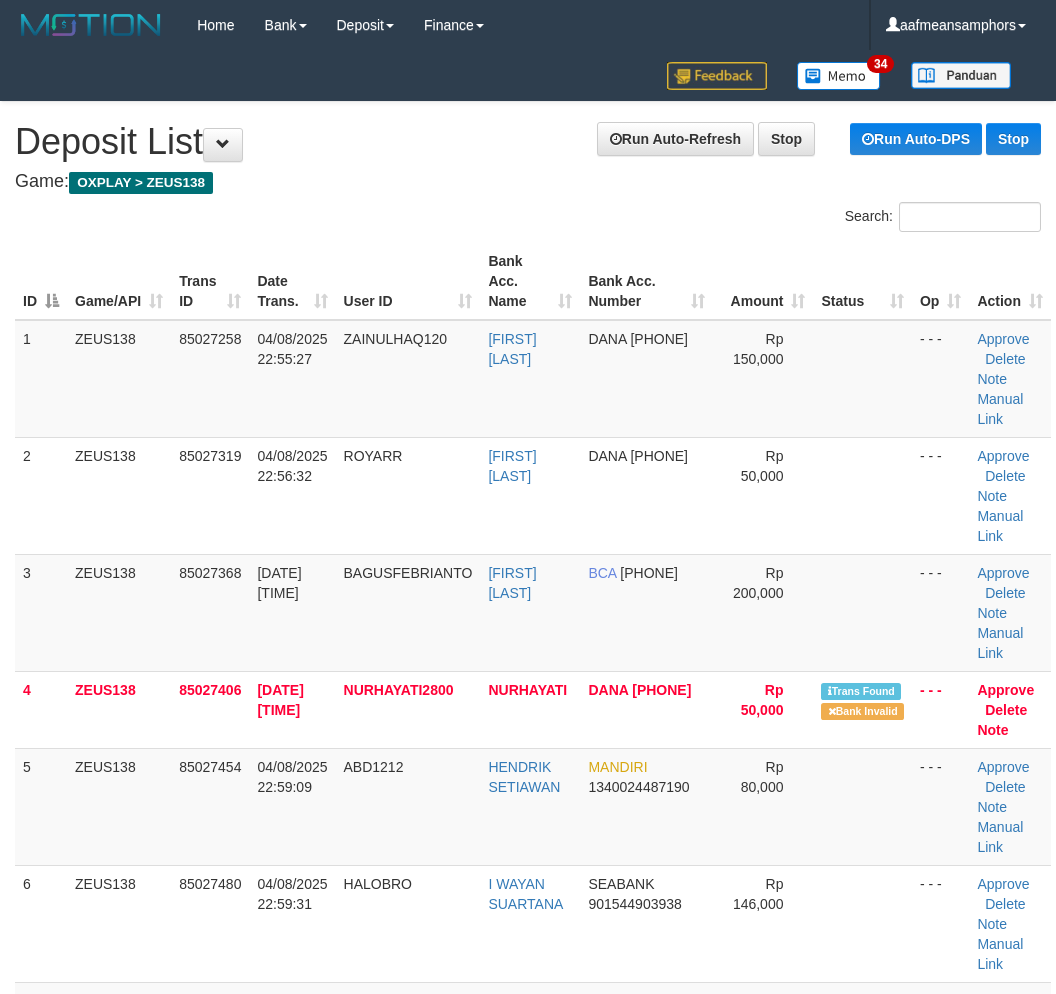 scroll, scrollTop: 118, scrollLeft: 0, axis: vertical 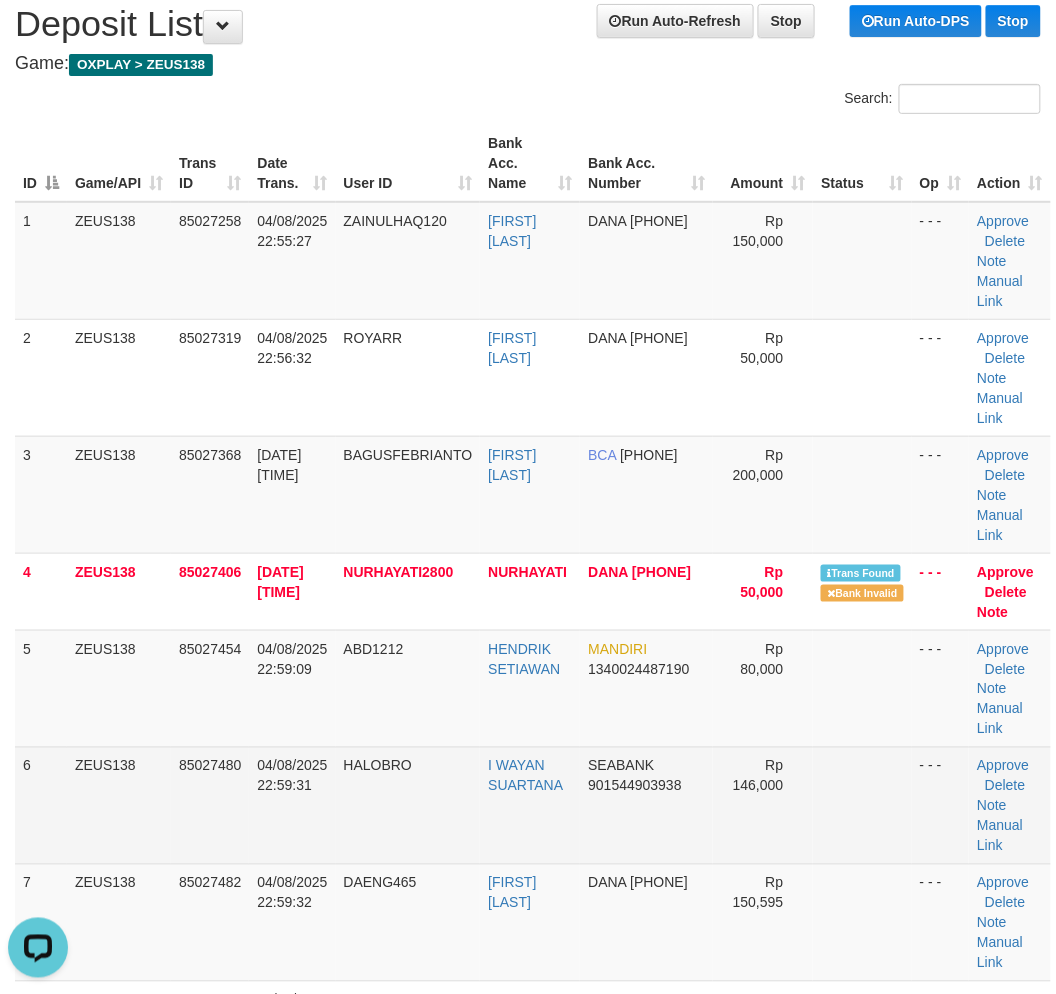 click on "04/08/2025 22:59:31" at bounding box center (292, 805) 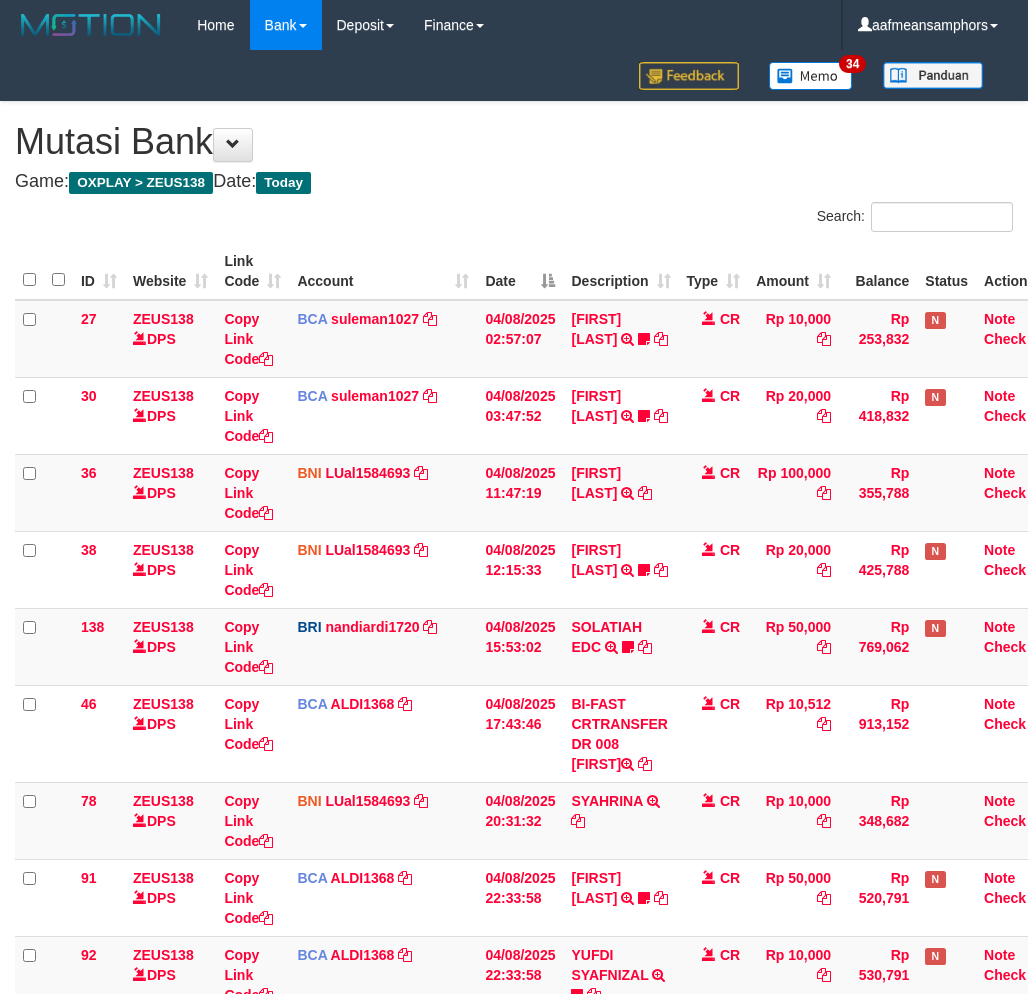 scroll, scrollTop: 781, scrollLeft: 0, axis: vertical 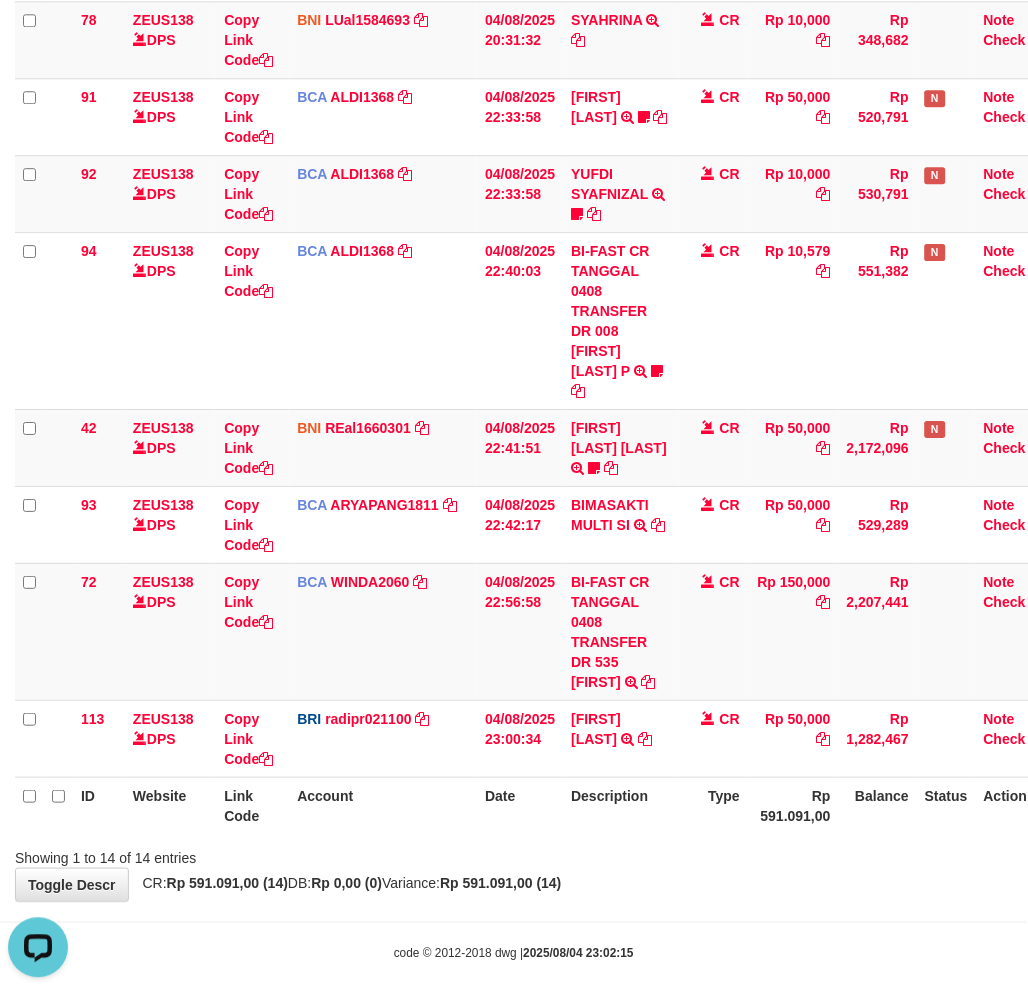 click on "Toggle navigation
Home
Bank
Account List
Load
By Website
Group
[OXPLAY]													ZEUS138
By Load Group (DPS)" at bounding box center [514, 116] 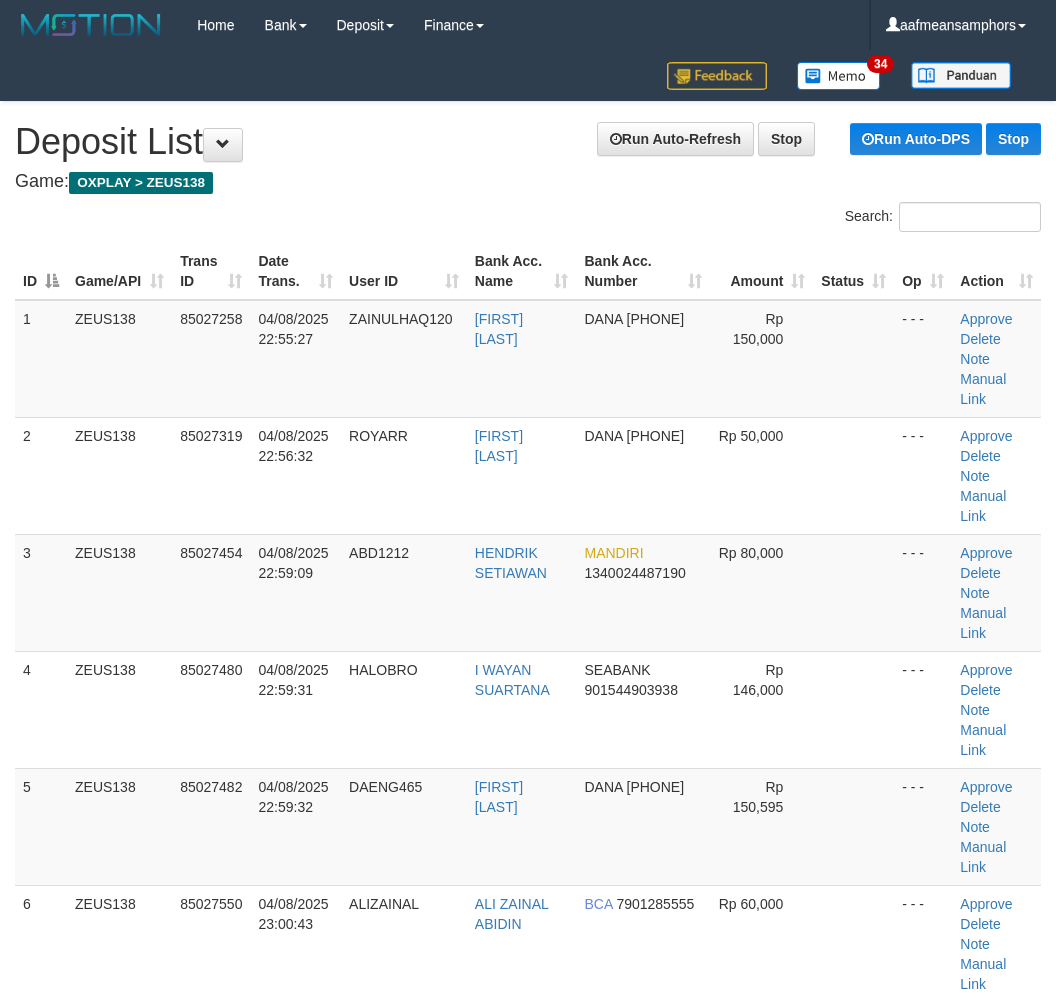 scroll, scrollTop: 168, scrollLeft: 0, axis: vertical 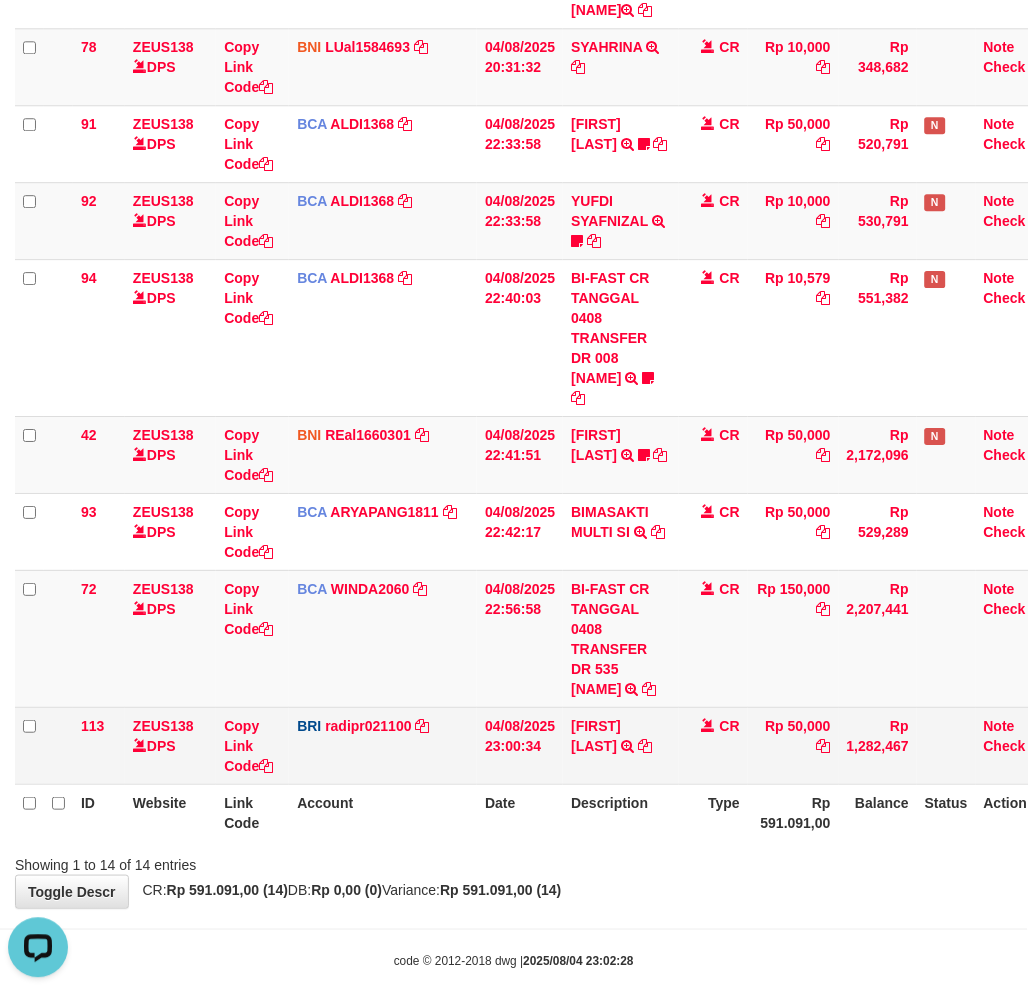click on "113
ZEUS138    DPS
Copy Link Code
BRI
radipr021100
DPS
REYNALDI ADI PRATAMA
mutasi_20250804_3774 | 113
mutasi_20250804_3774 | 113
04/08/2025 23:00:34
ROY ARRUAN         TRANSFER NBMB ROY ARRUAN TO REYNALDI ADI PRATAMA
CR
Rp 50,000
Rp 1,282,467
Note
Check" at bounding box center (536, 745) 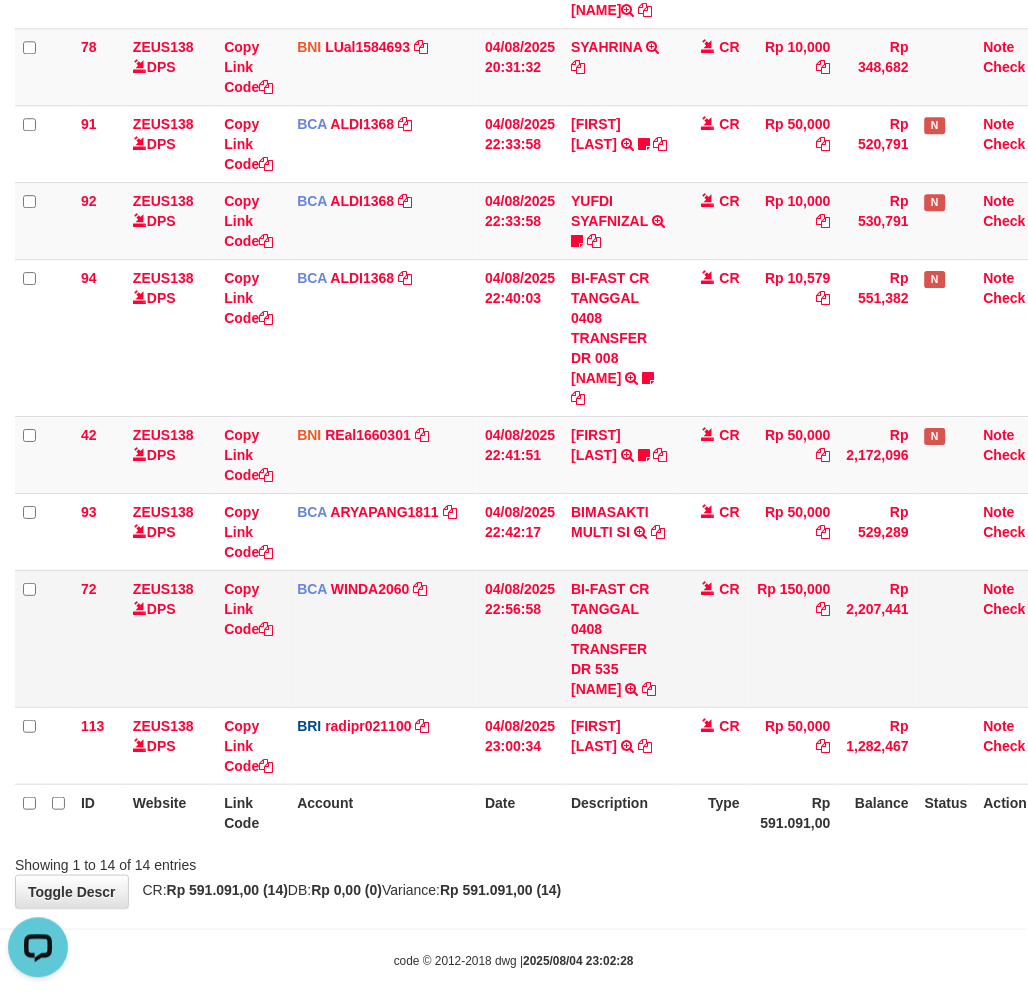 click on "CR" at bounding box center (714, 745) 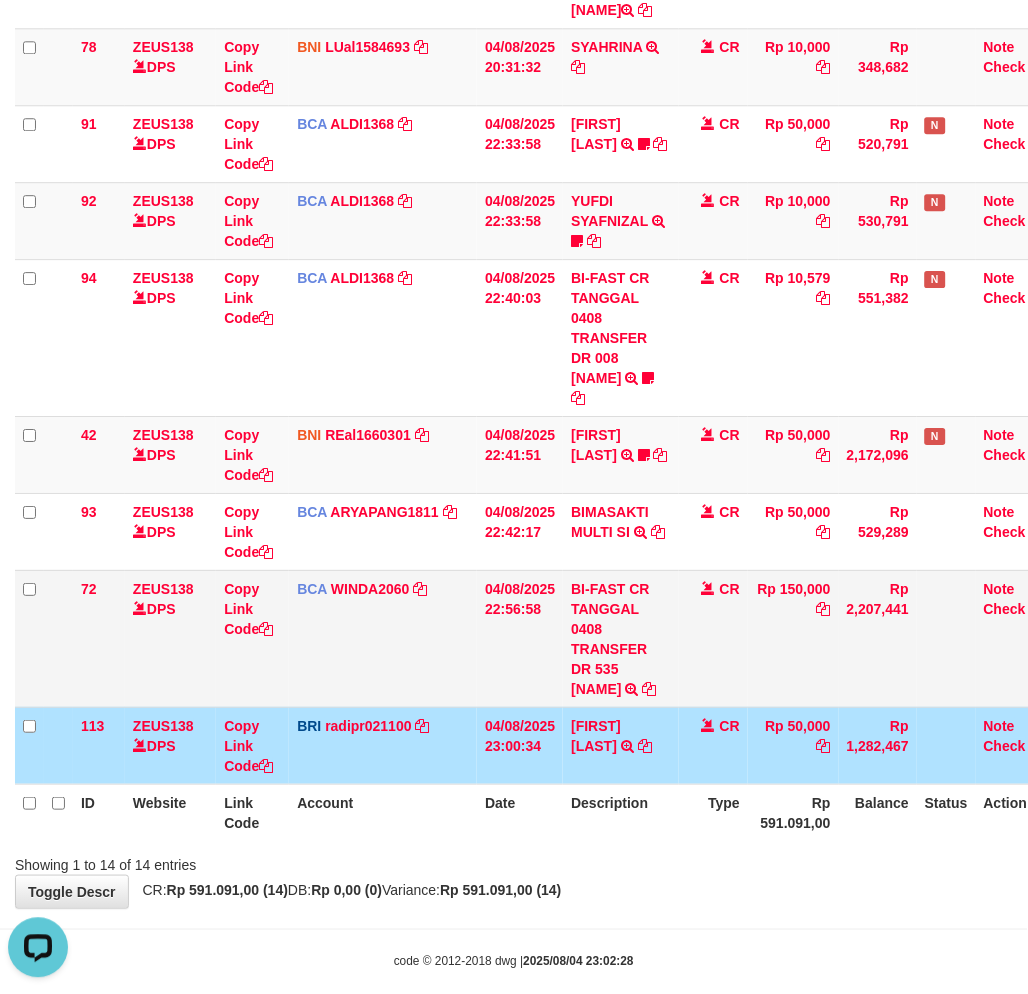click on "CR" at bounding box center (714, 638) 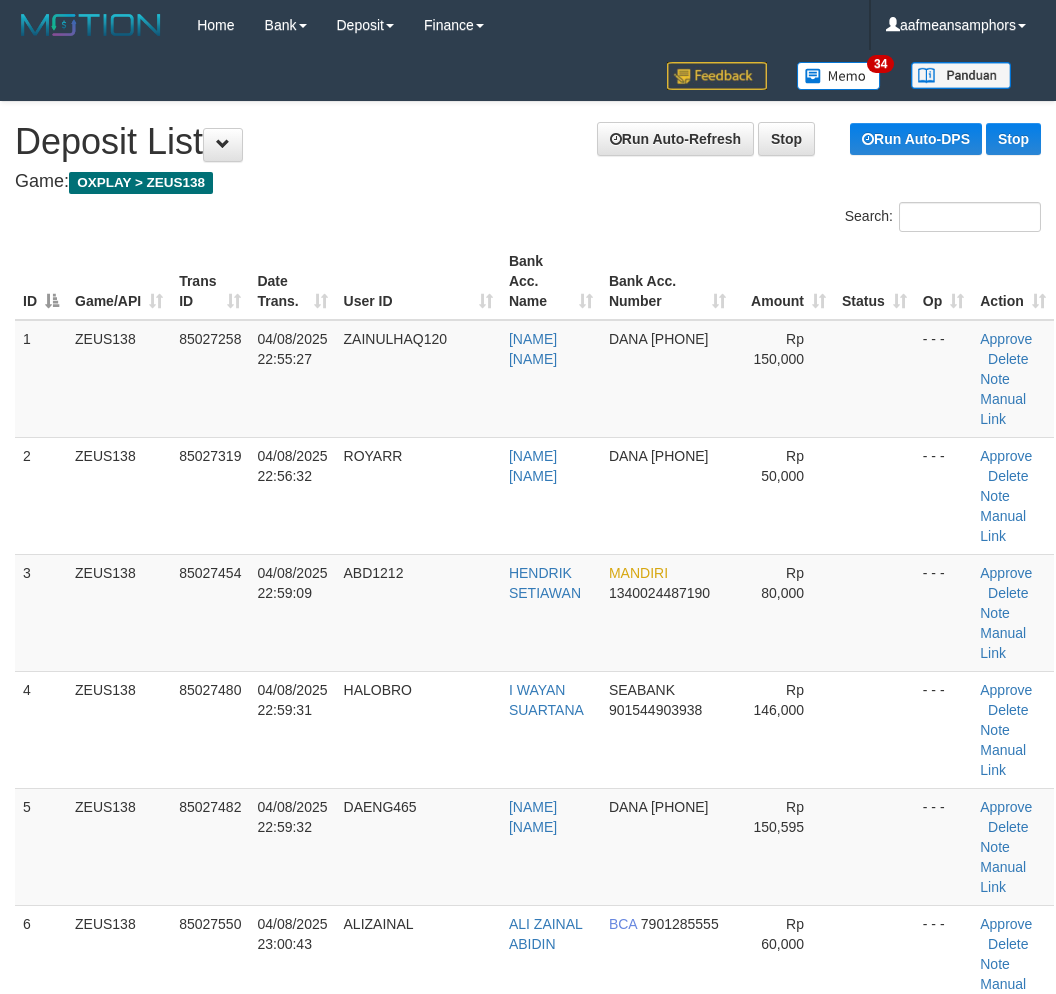 scroll, scrollTop: 368, scrollLeft: 0, axis: vertical 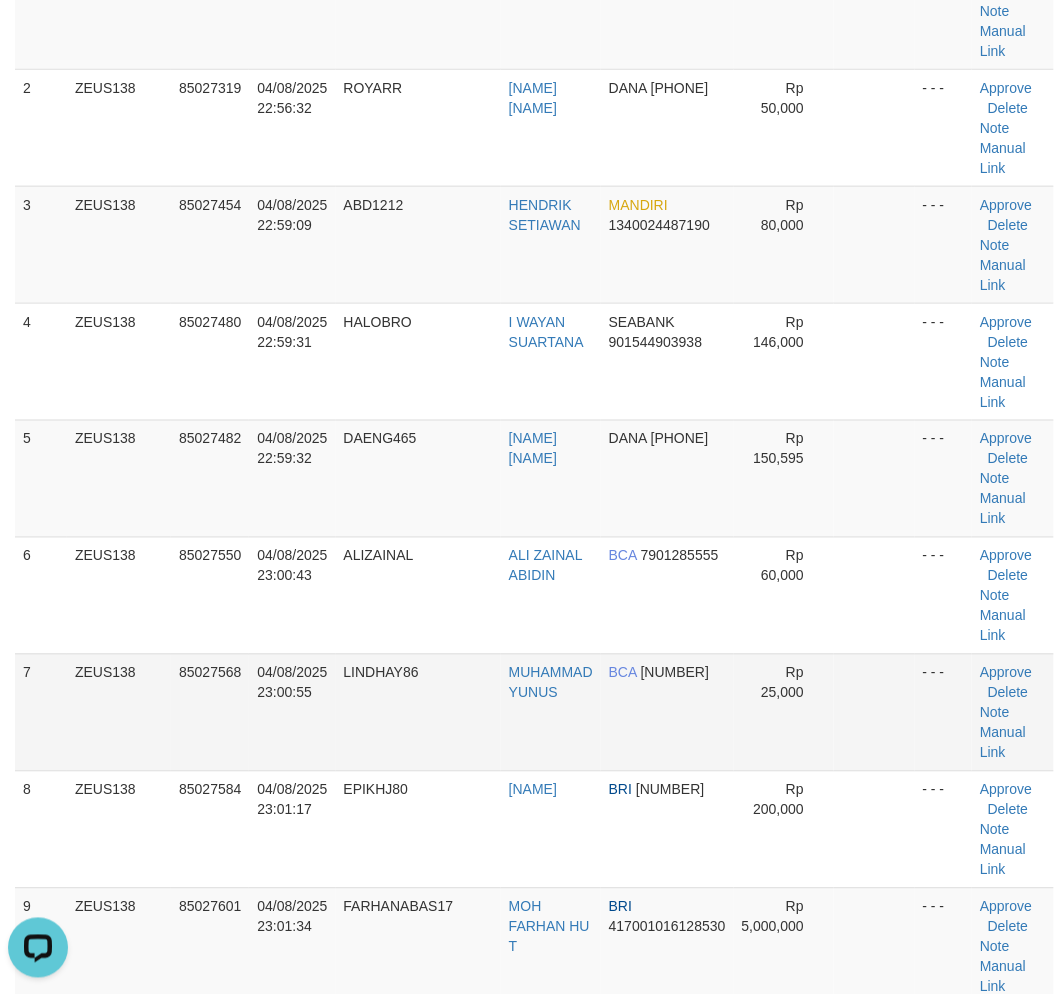 click on "7
ZEUS138
85027568
04/08/2025 23:00:55
LINDHAY86
MUHAMMAD YUNUS
BCA
2860186872
Rp 25,000
- - -
Approve
Delete
Note
Manual Link" at bounding box center (534, 712) 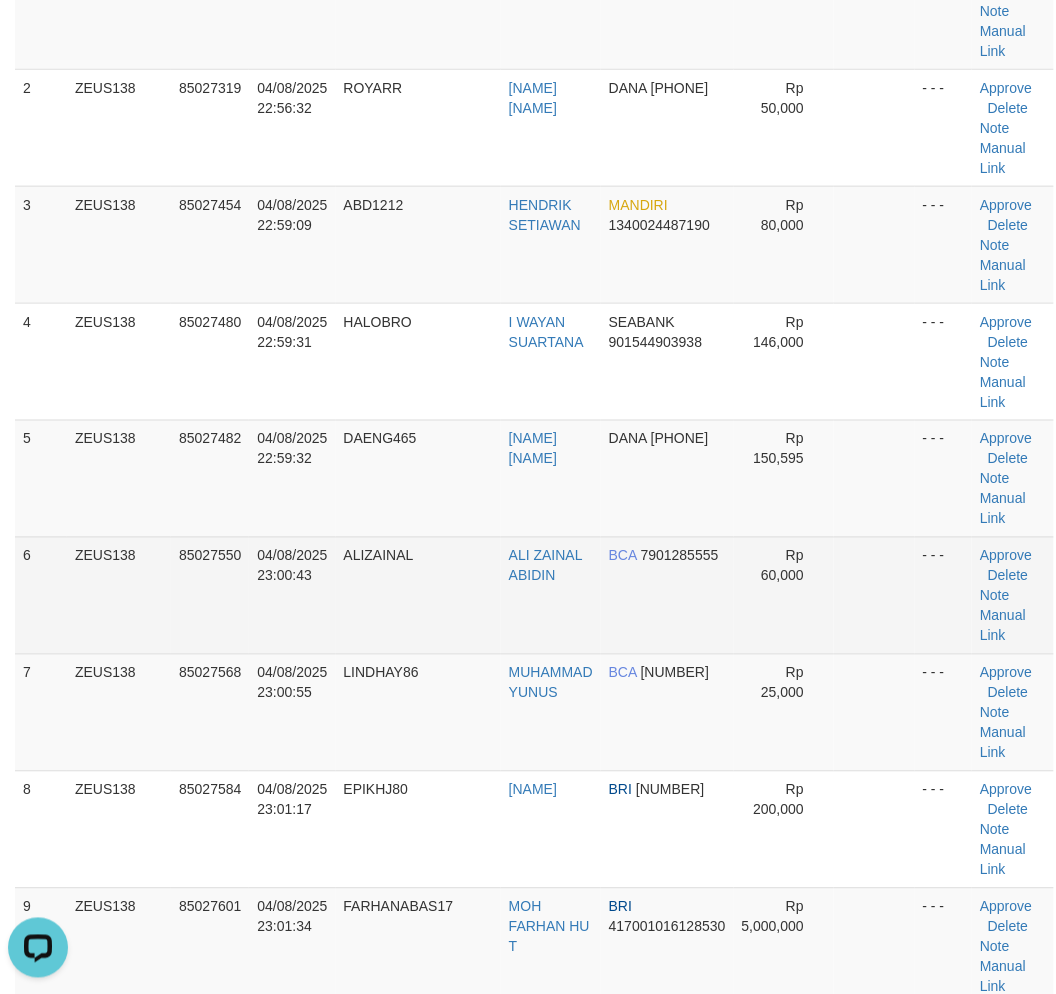 click on "ALIZAINAL" at bounding box center (418, 595) 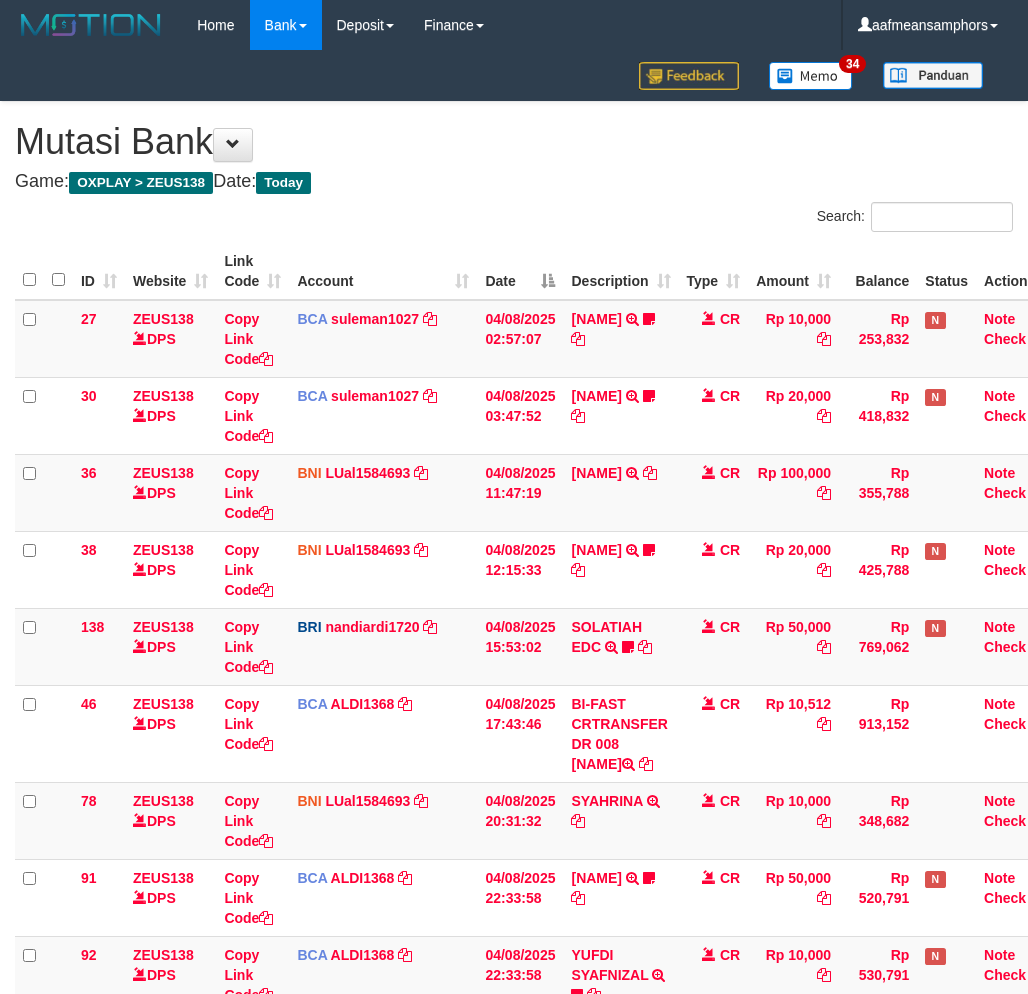 scroll, scrollTop: 754, scrollLeft: 0, axis: vertical 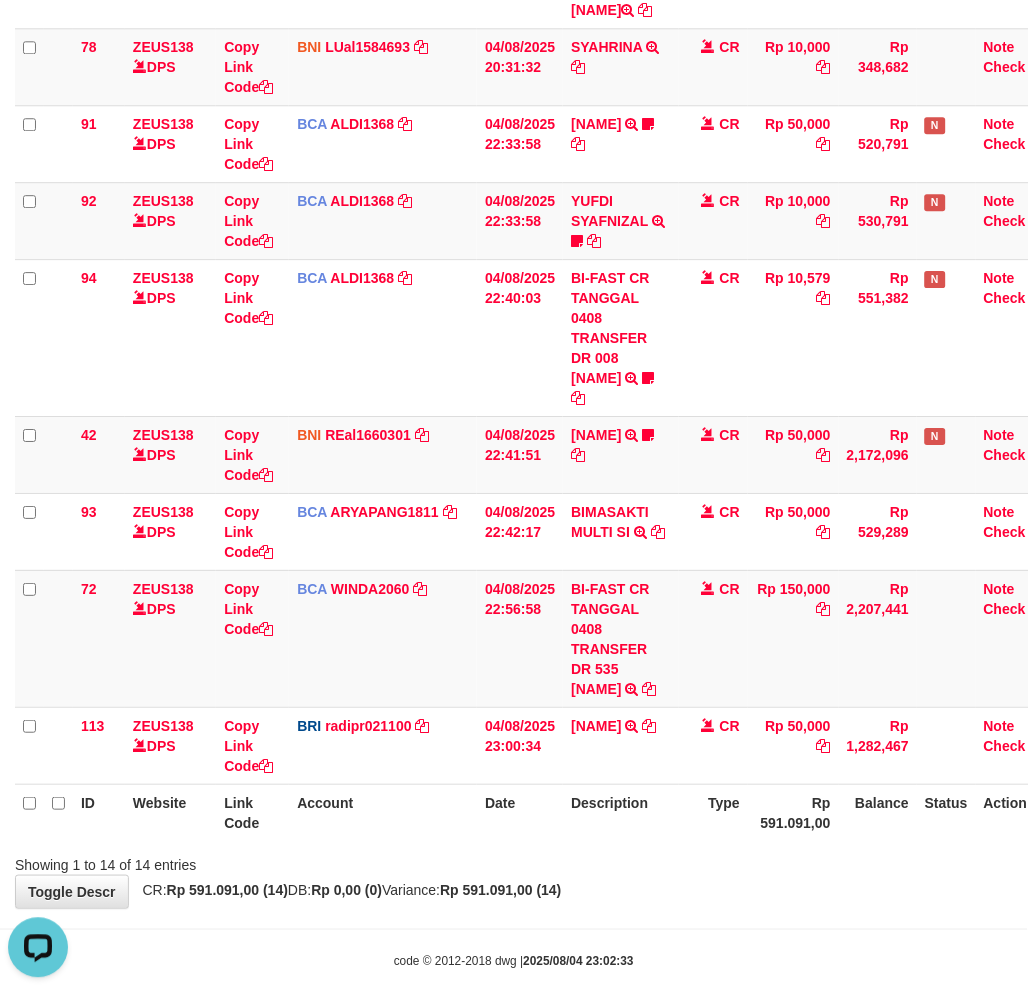click on "Showing 1 to 14 of 14 entries" at bounding box center (514, 861) 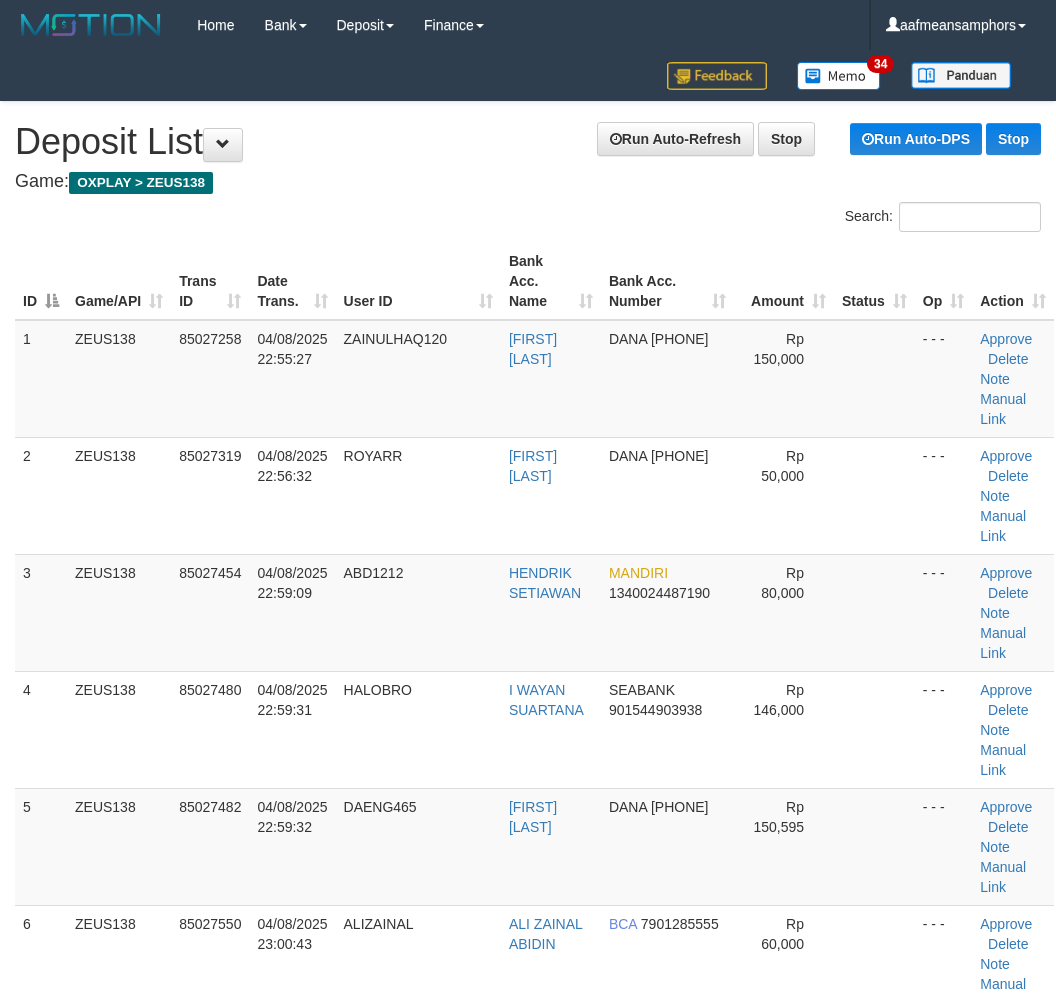 scroll, scrollTop: 418, scrollLeft: 0, axis: vertical 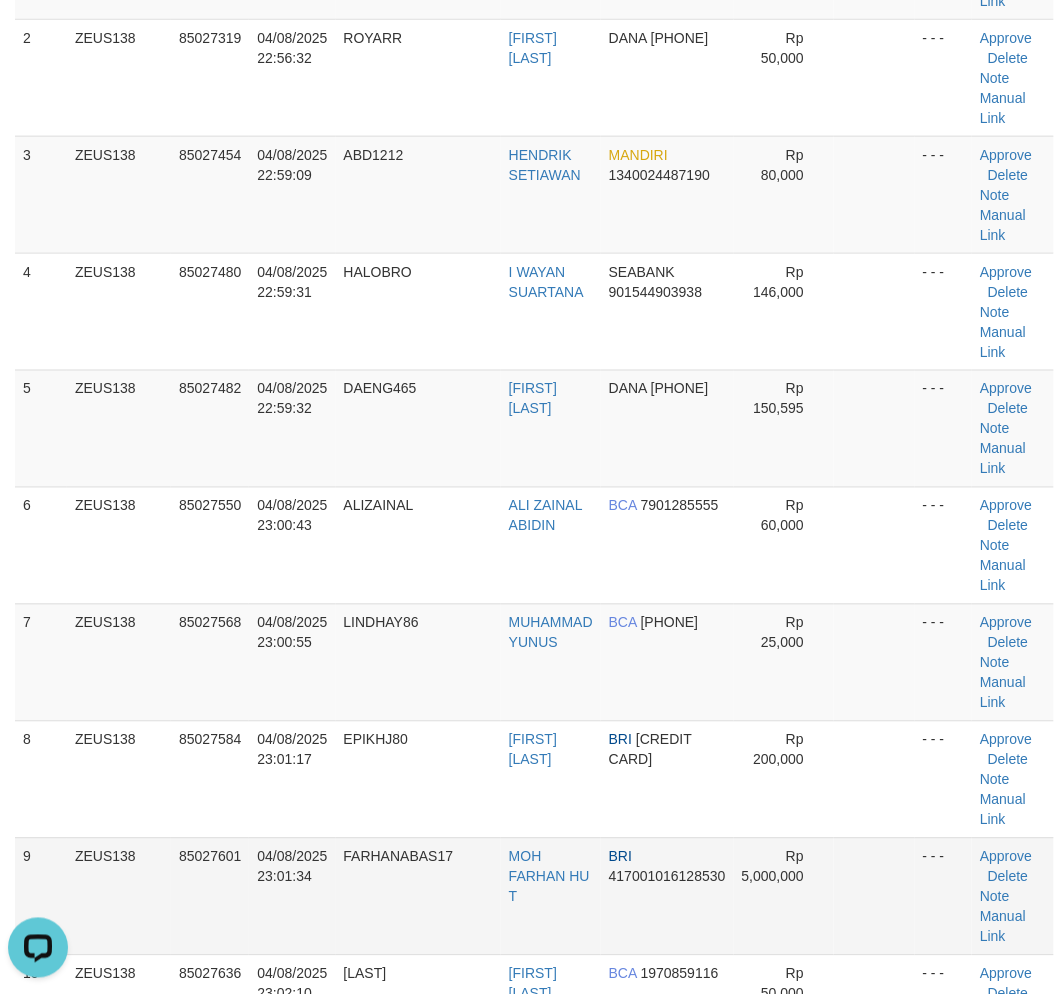 click on "FARHANABAS17" at bounding box center (418, 896) 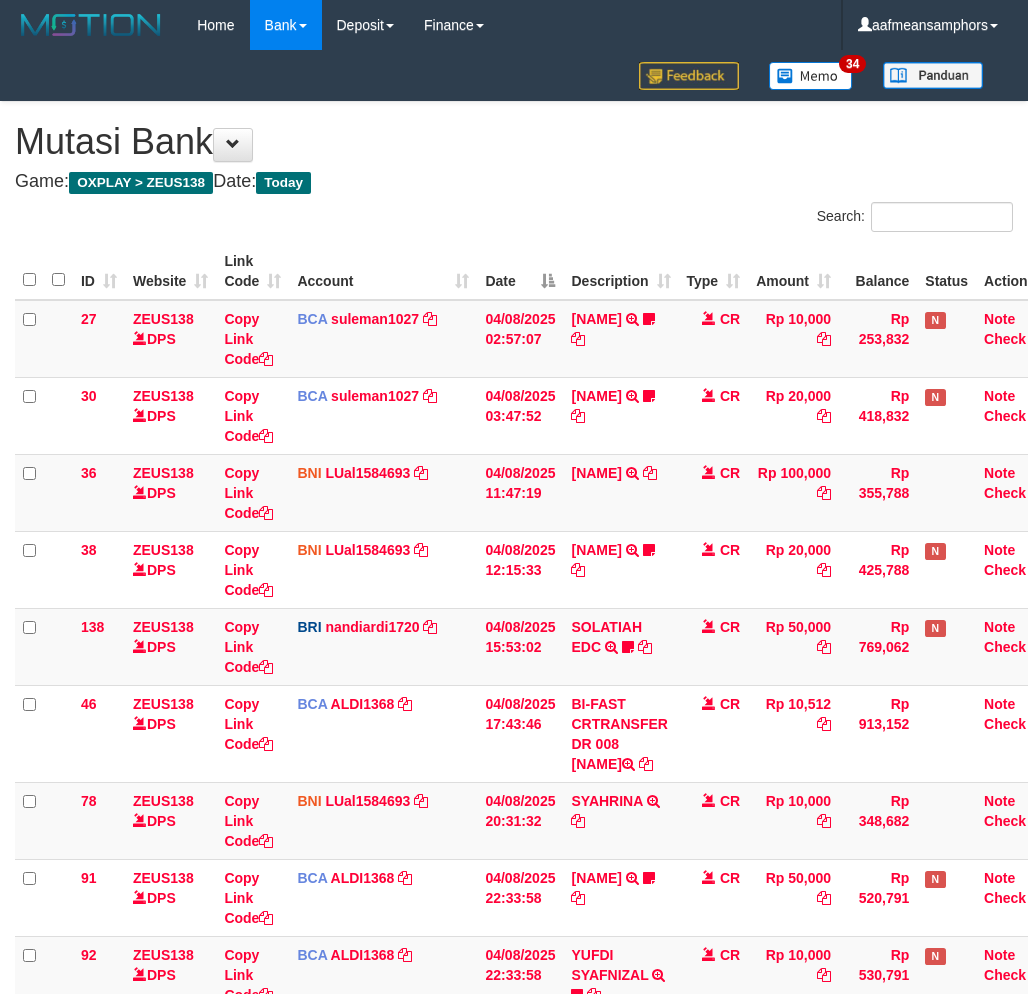 scroll, scrollTop: 875, scrollLeft: 0, axis: vertical 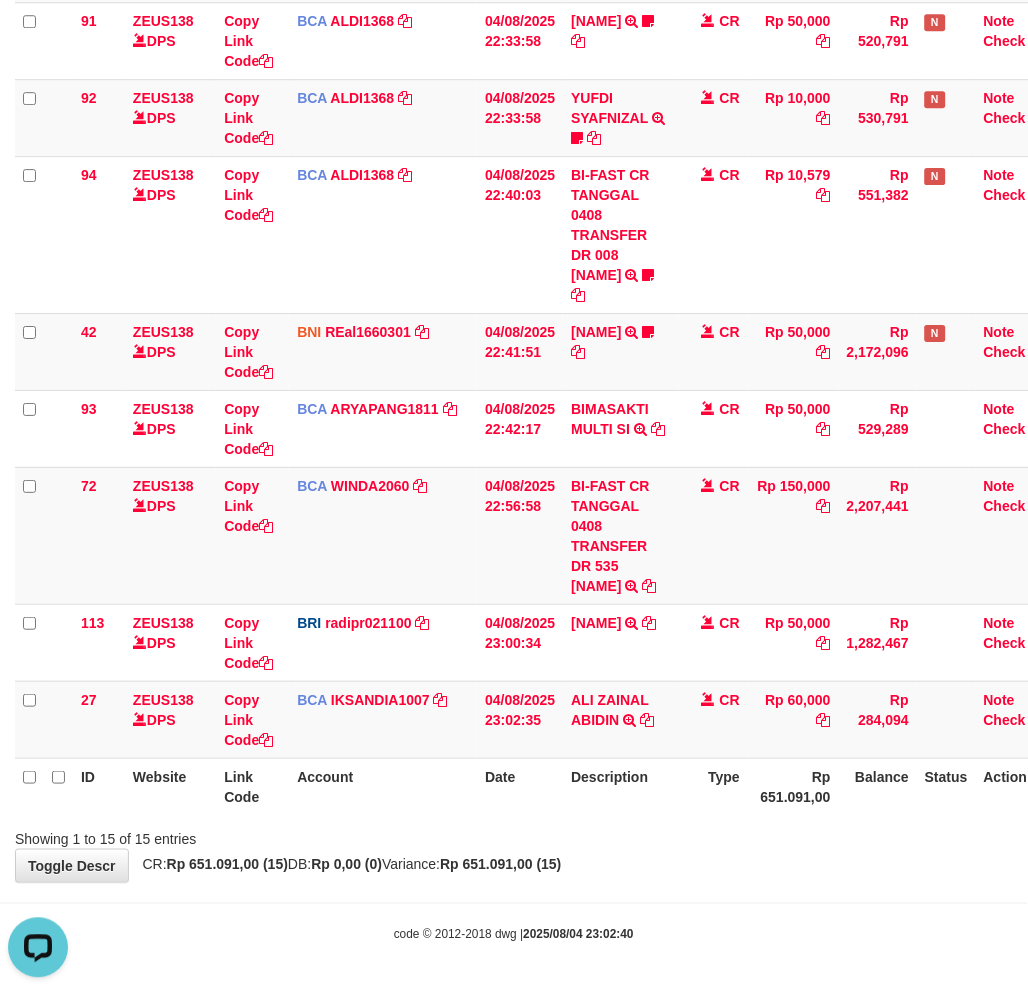 click on "ID Website Link Code Account Date Description Type Rp 651.091,00 Balance Status Action" at bounding box center [536, 786] 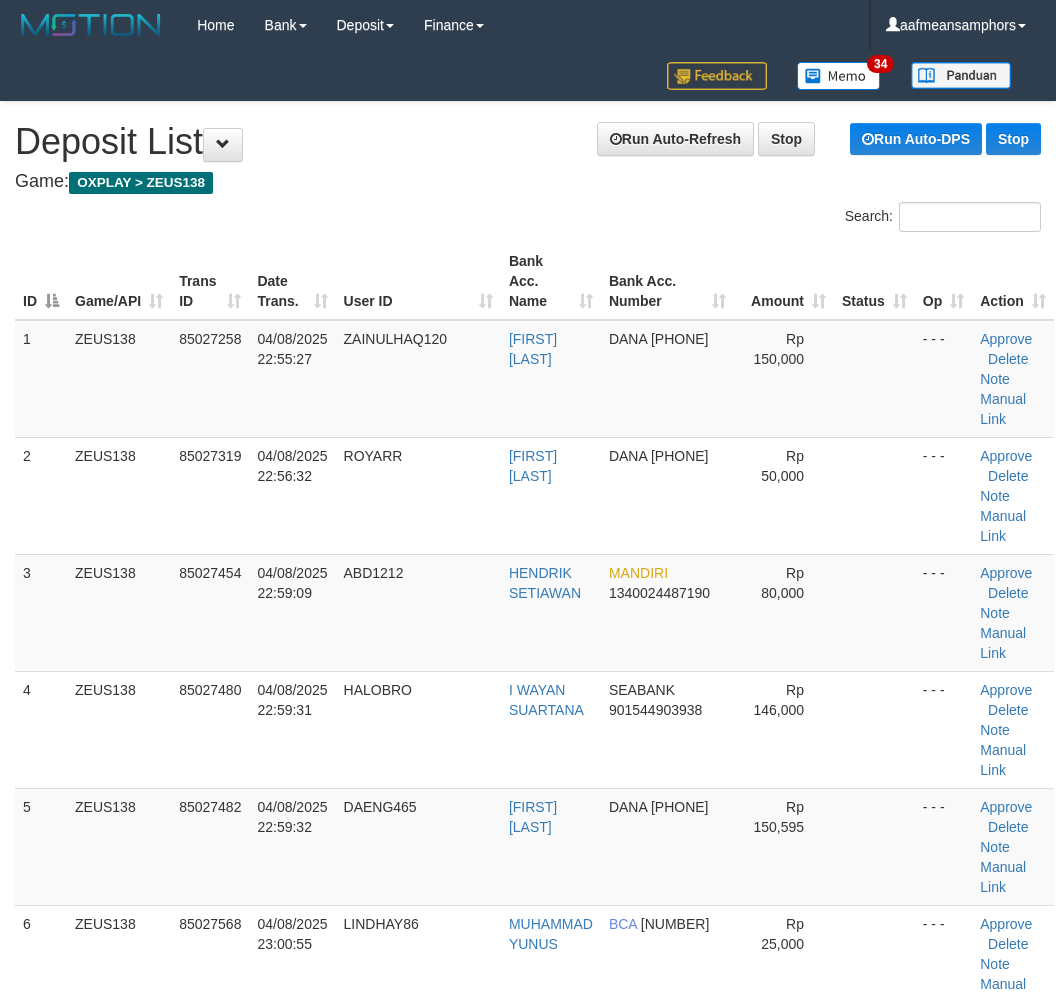 scroll, scrollTop: 1648, scrollLeft: 0, axis: vertical 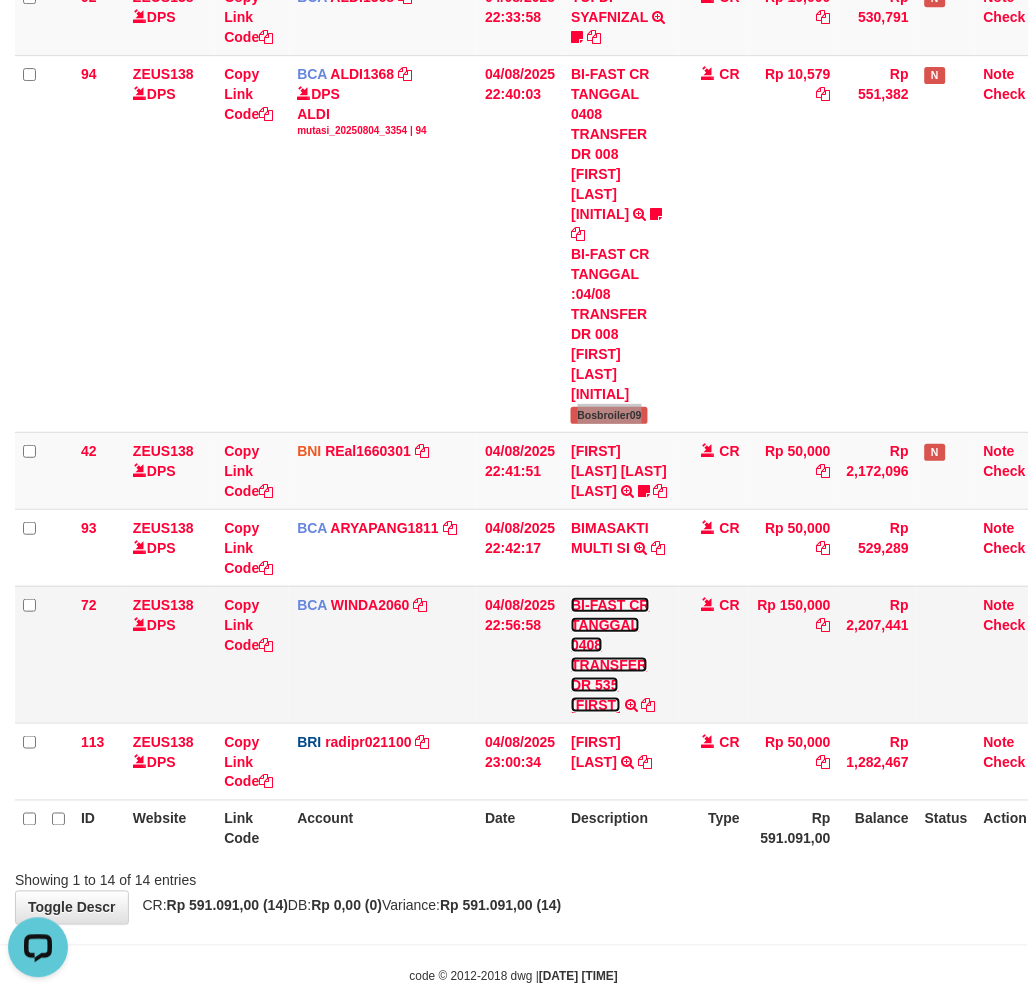 click on "BI-FAST CR TANGGAL 0408 TRANSFER DR 535 [FIRST]" at bounding box center (610, 655) 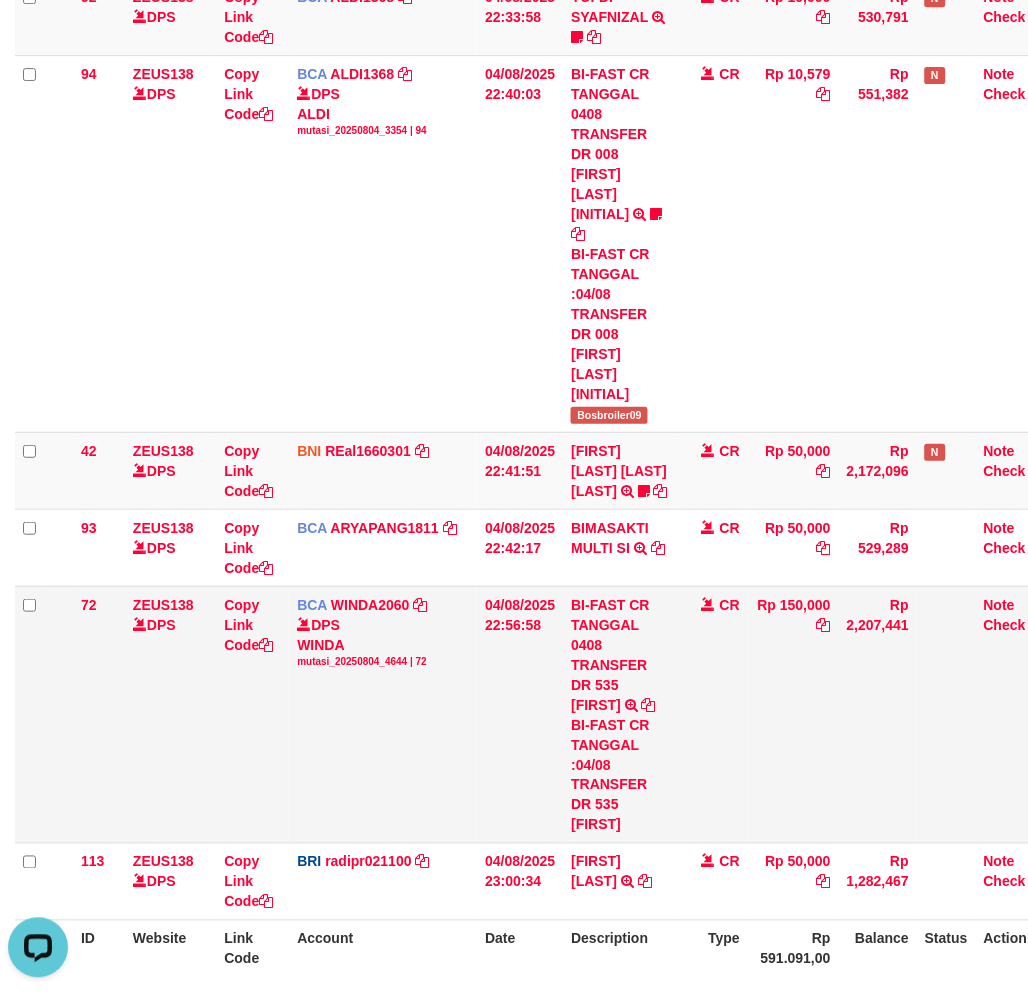 click on "BI-FAST CR TANGGAL :04/08 TRANSFER DR 535 [FIRST]" at bounding box center (620, 775) 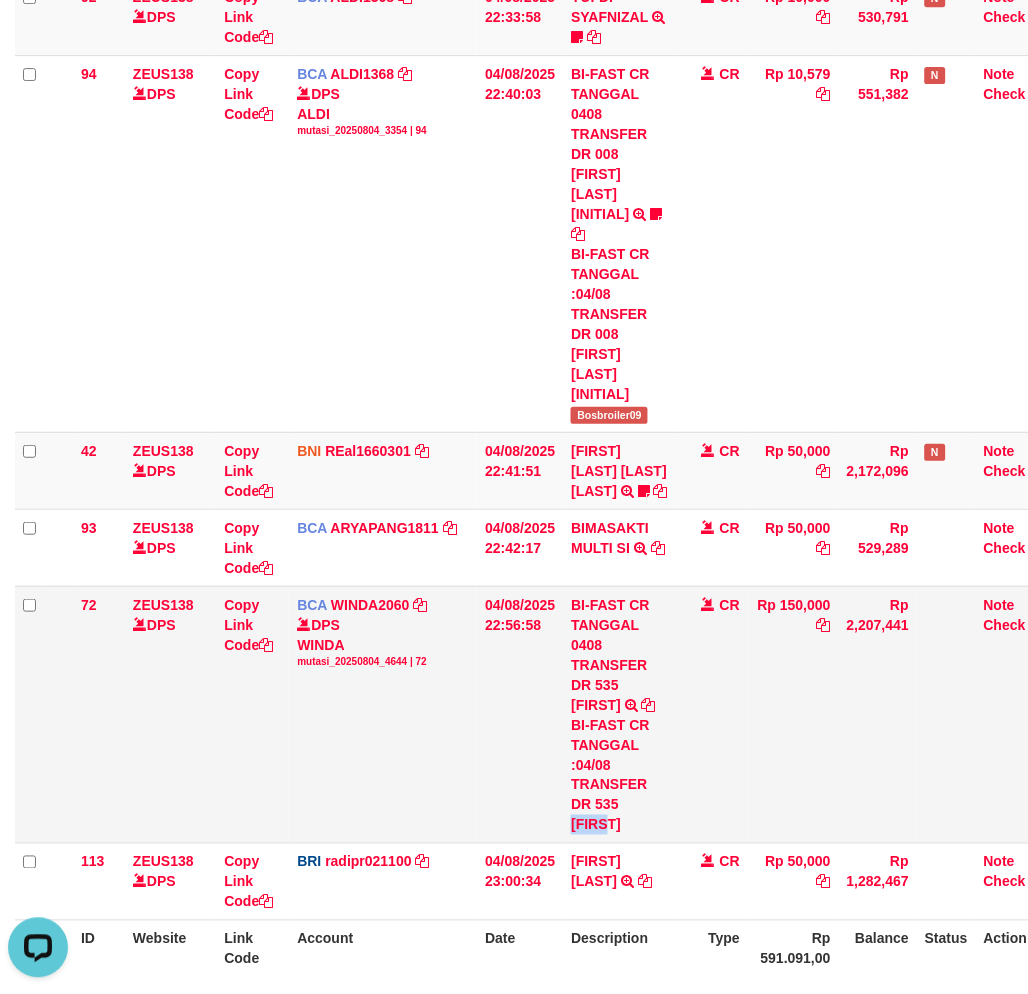 click on "BI-FAST CR TANGGAL :04/08 TRANSFER DR 535 [FIRST]" at bounding box center [620, 775] 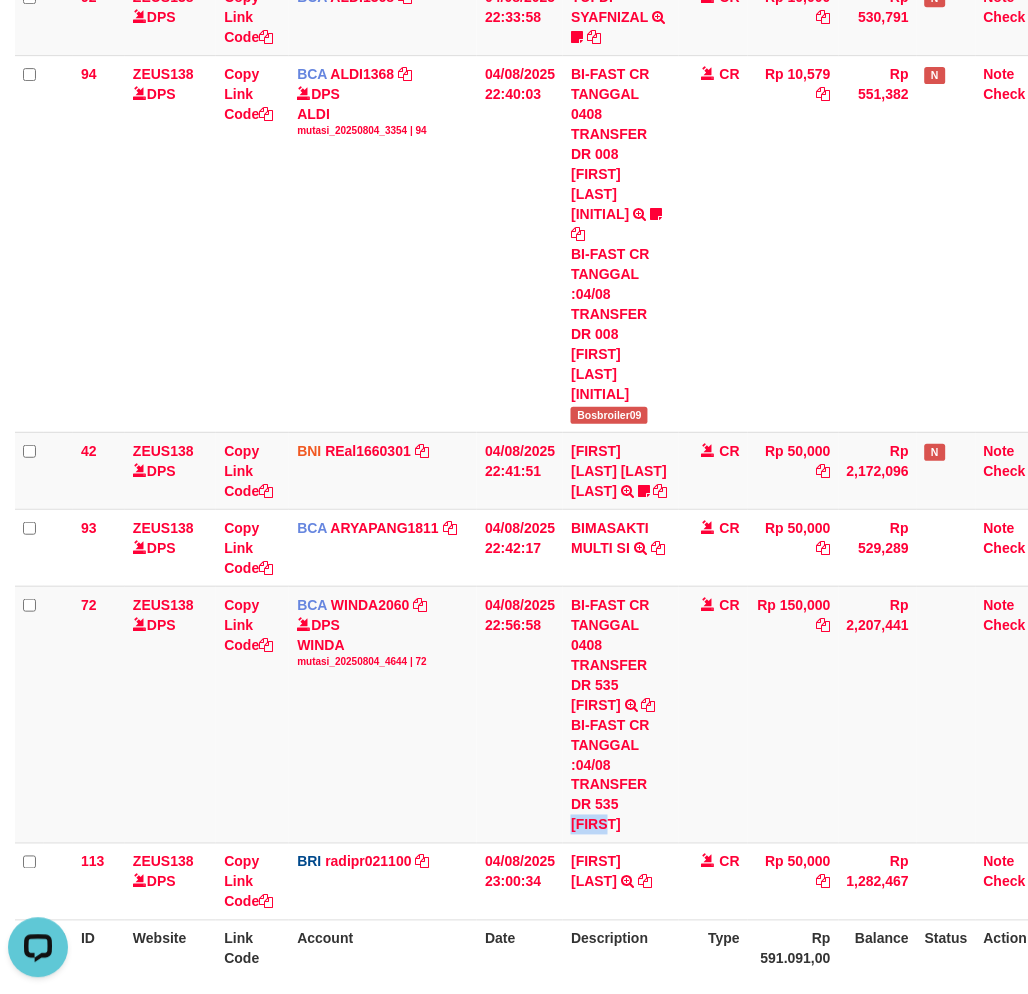 copy on "FITRI" 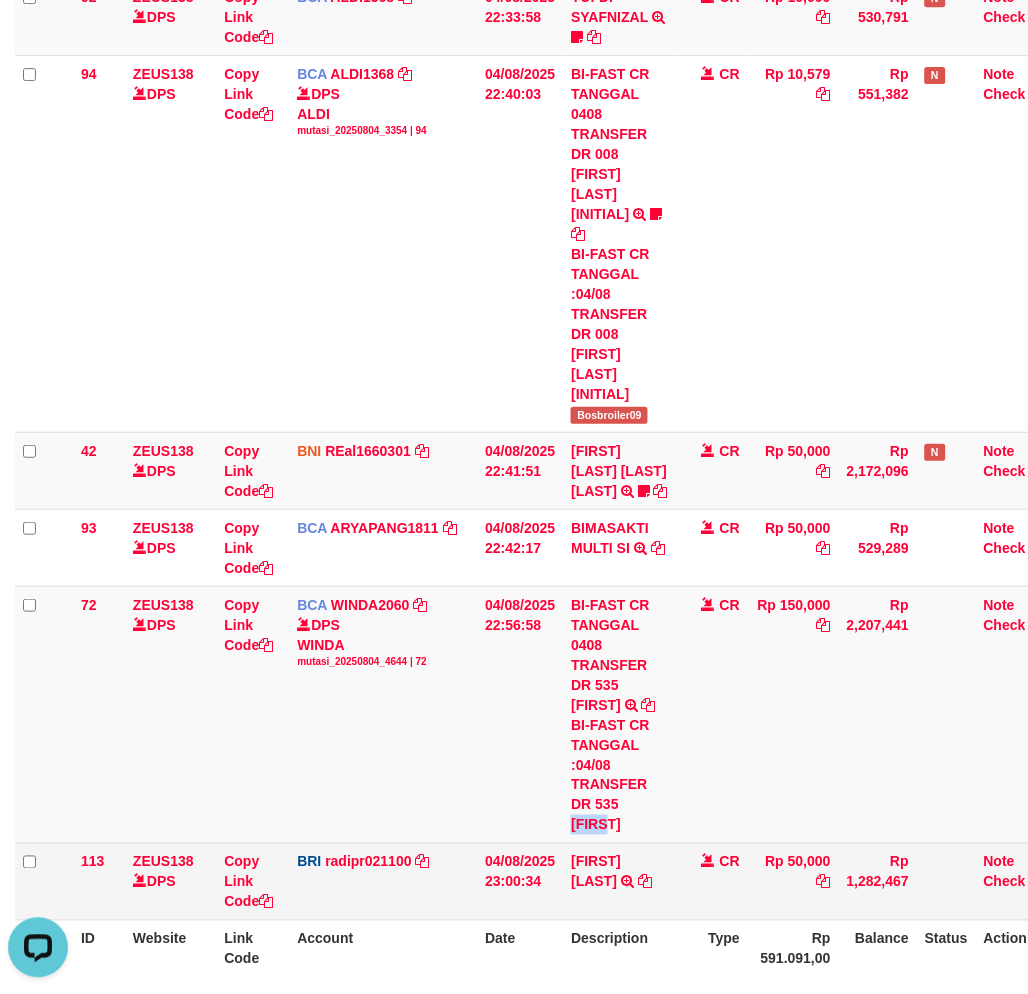 click on "CR" at bounding box center [714, 881] 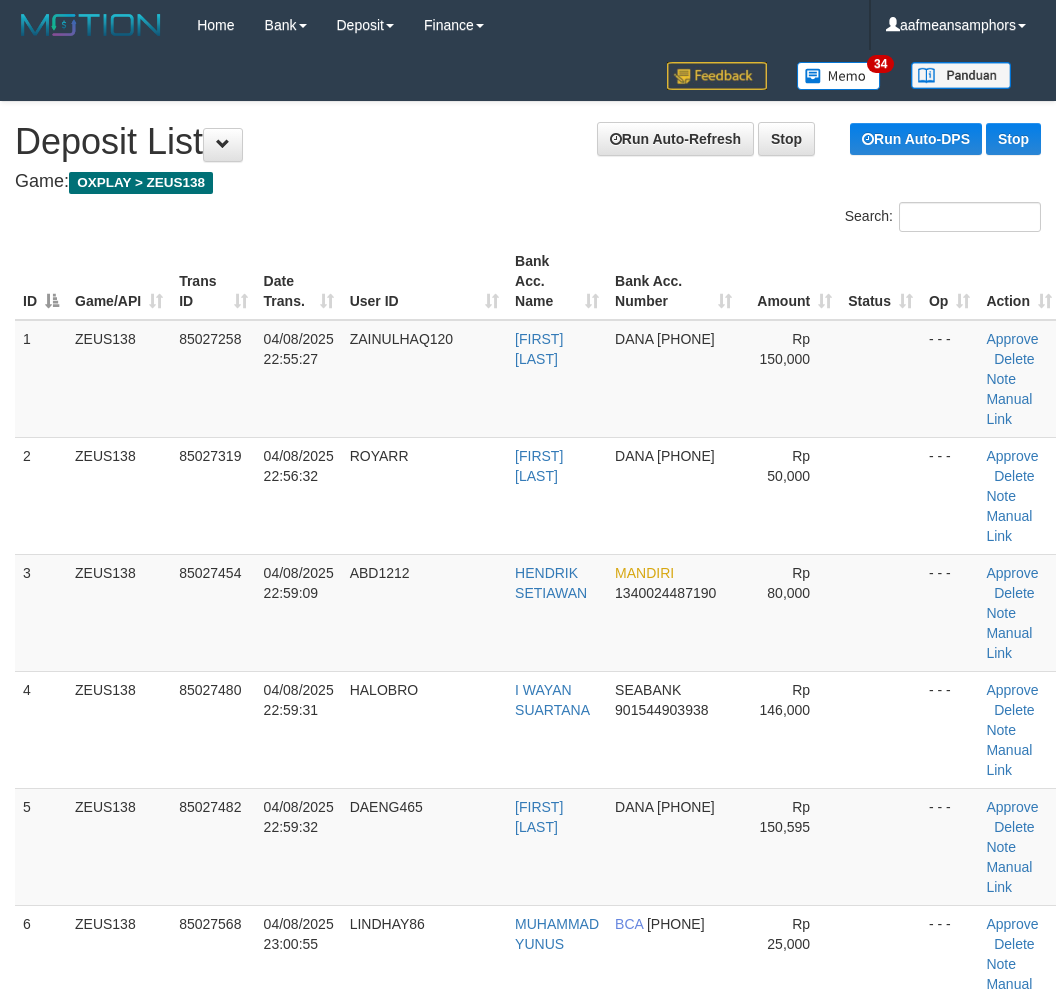 scroll, scrollTop: 1898, scrollLeft: 0, axis: vertical 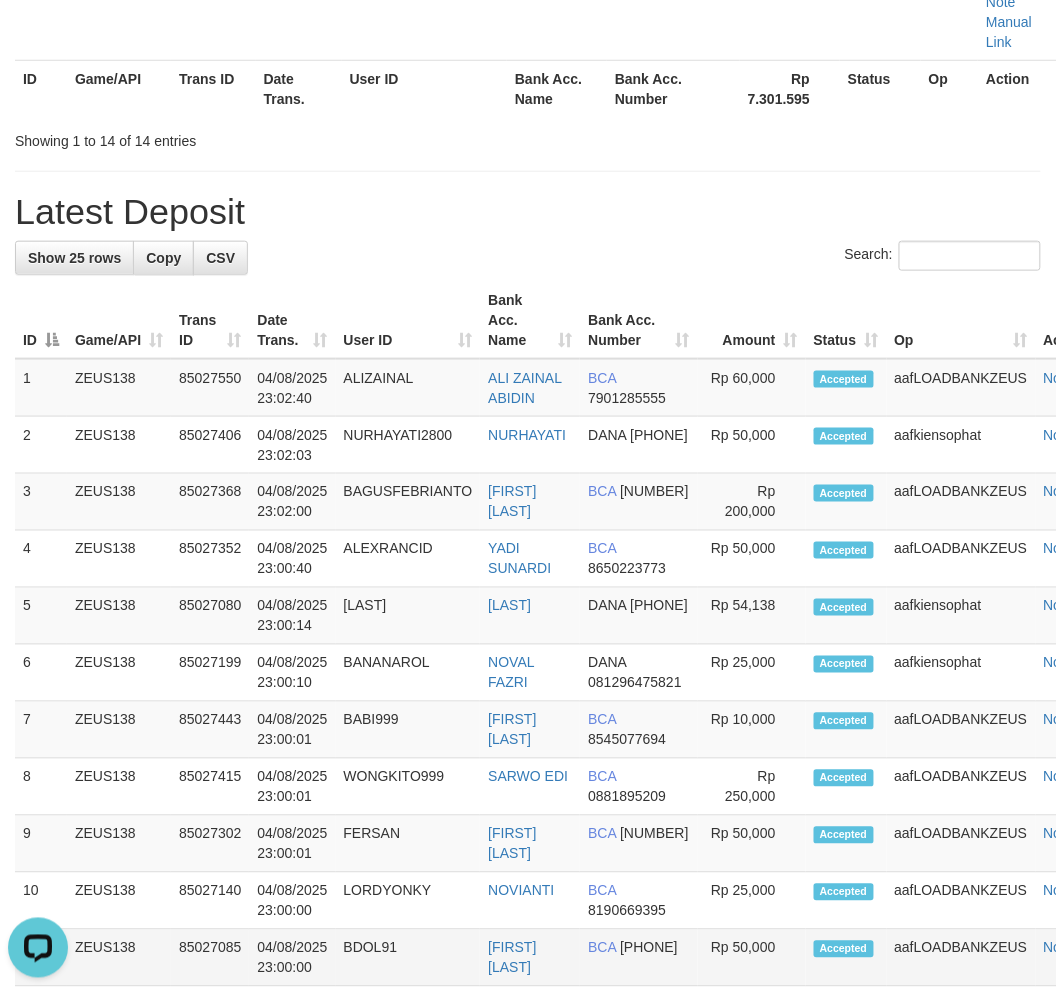 drag, startPoint x: 178, startPoint y: 977, endPoint x: 126, endPoint y: 957, distance: 55.713554 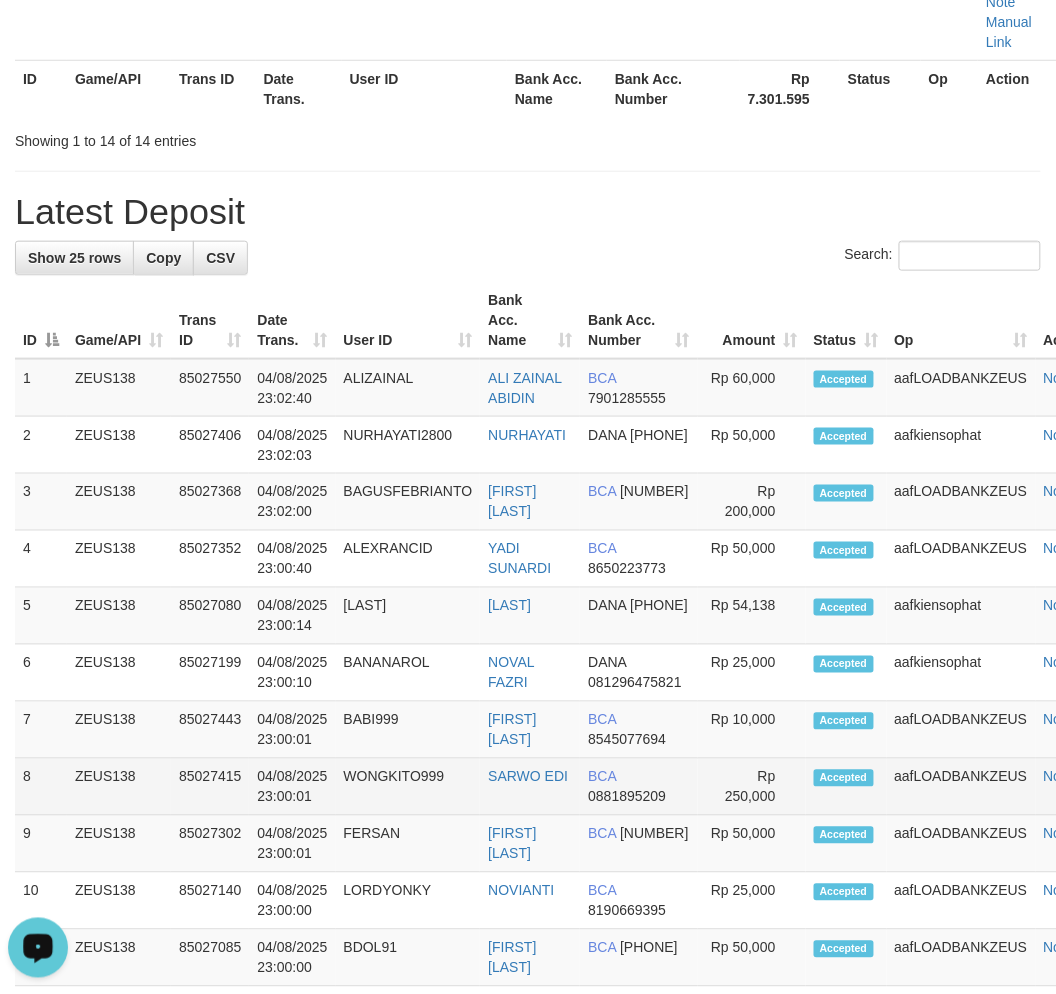 click on "WONGKITO999" at bounding box center [408, 787] 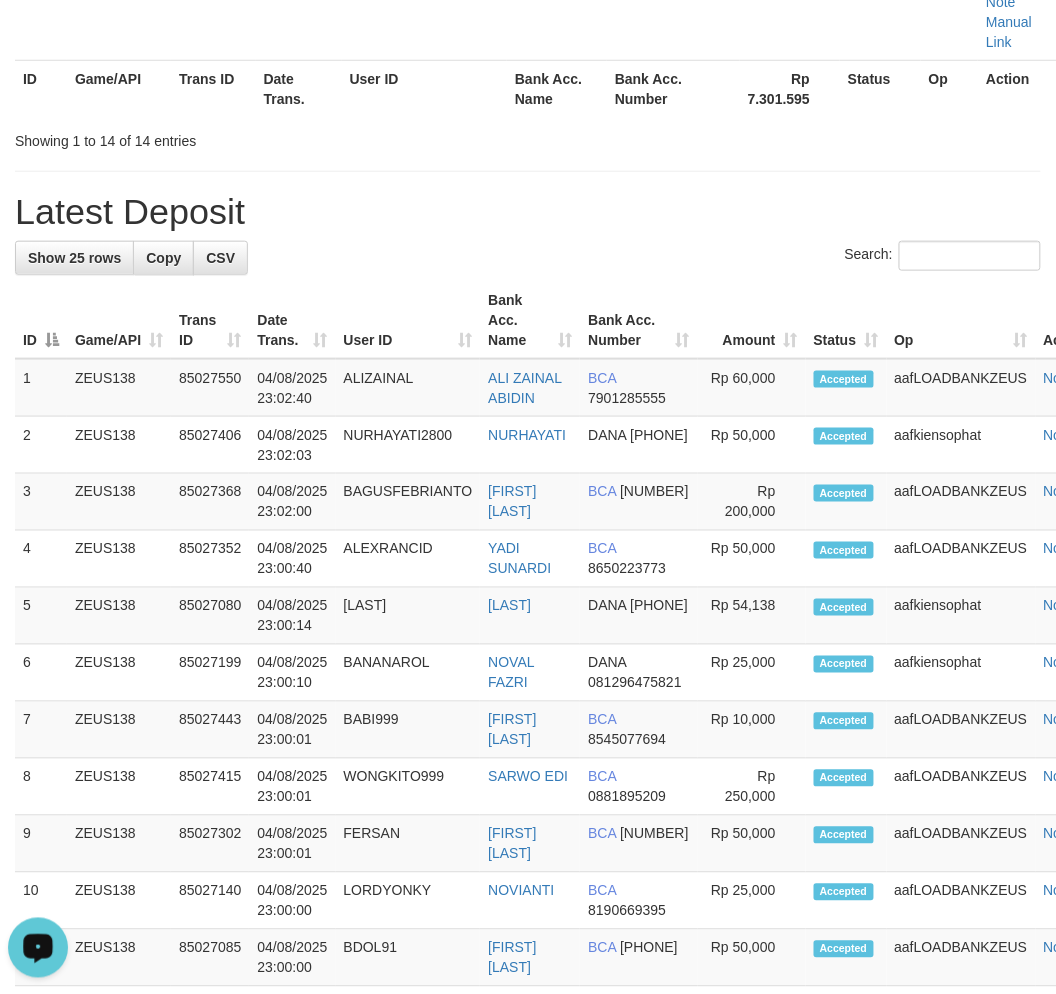 drag, startPoint x: 404, startPoint y: 780, endPoint x: 6, endPoint y: 842, distance: 402.8002 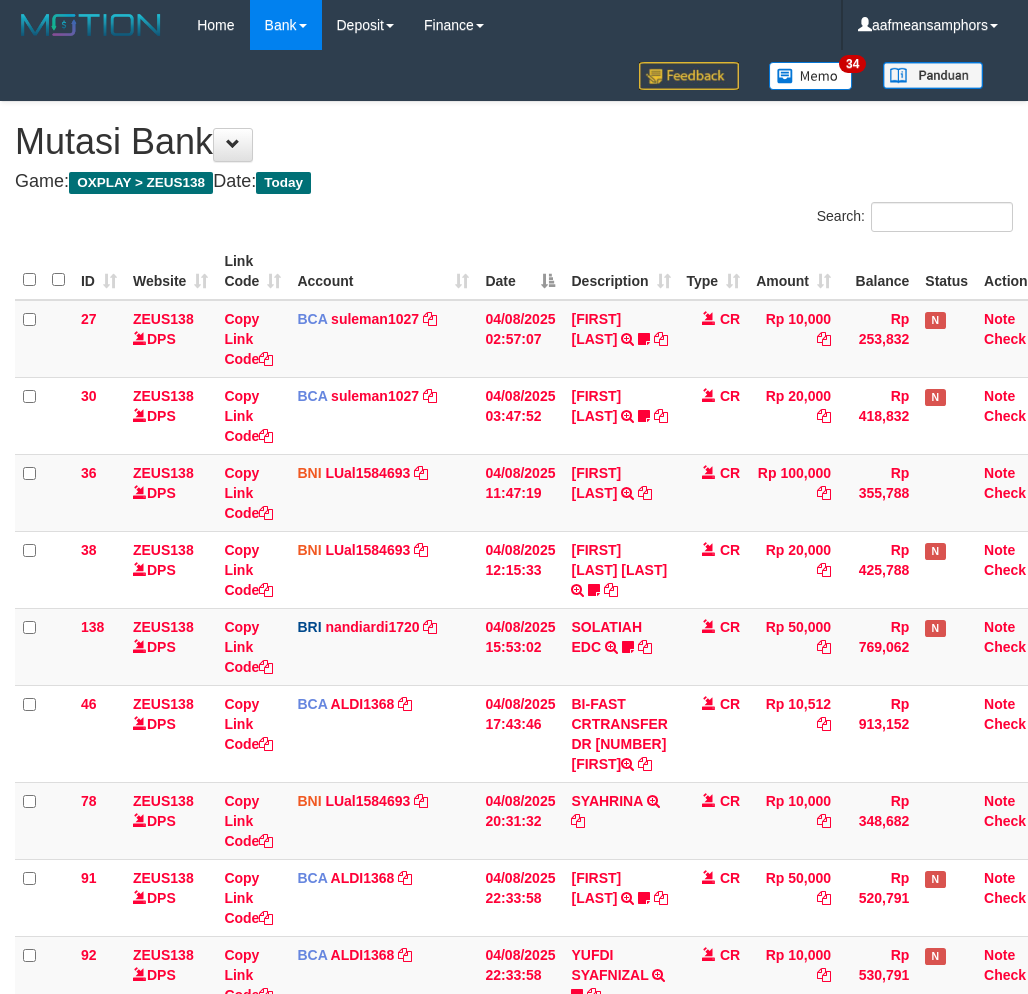 scroll, scrollTop: 781, scrollLeft: 0, axis: vertical 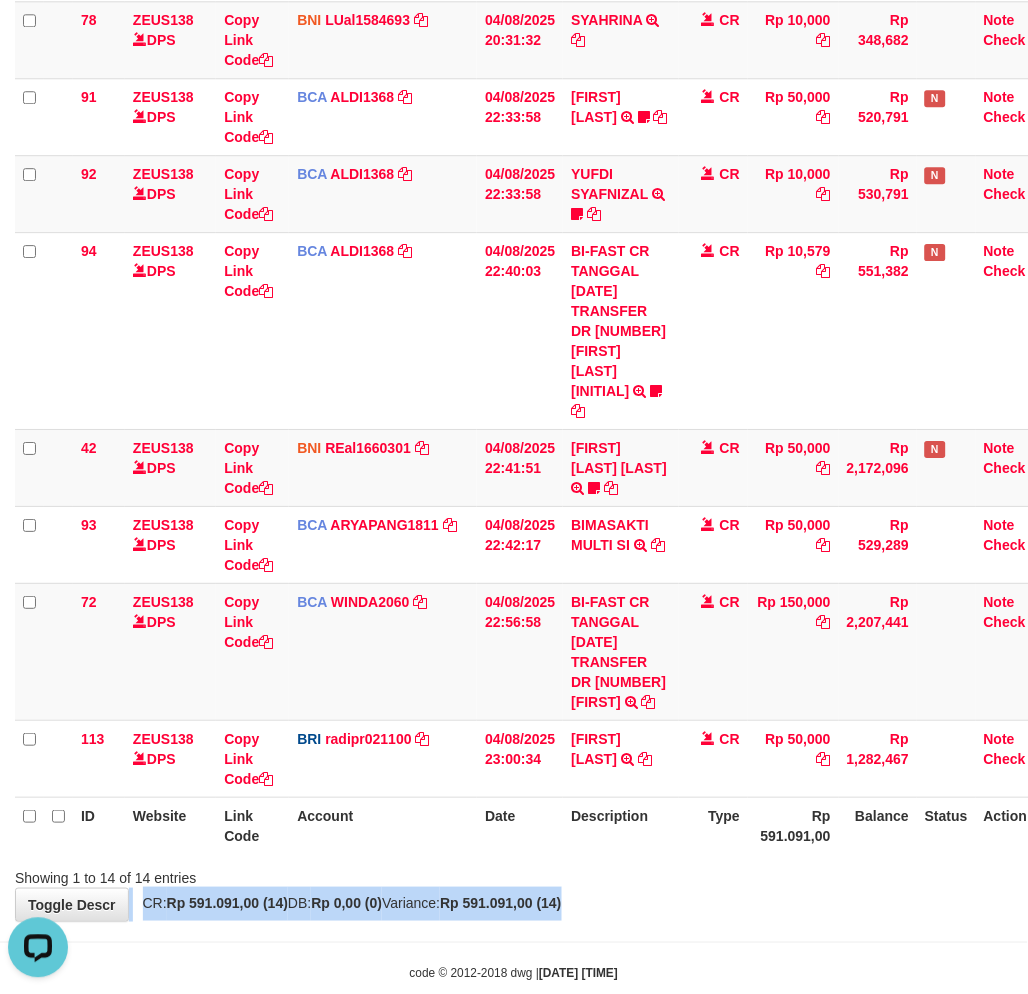 click on "**********" at bounding box center (514, 121) 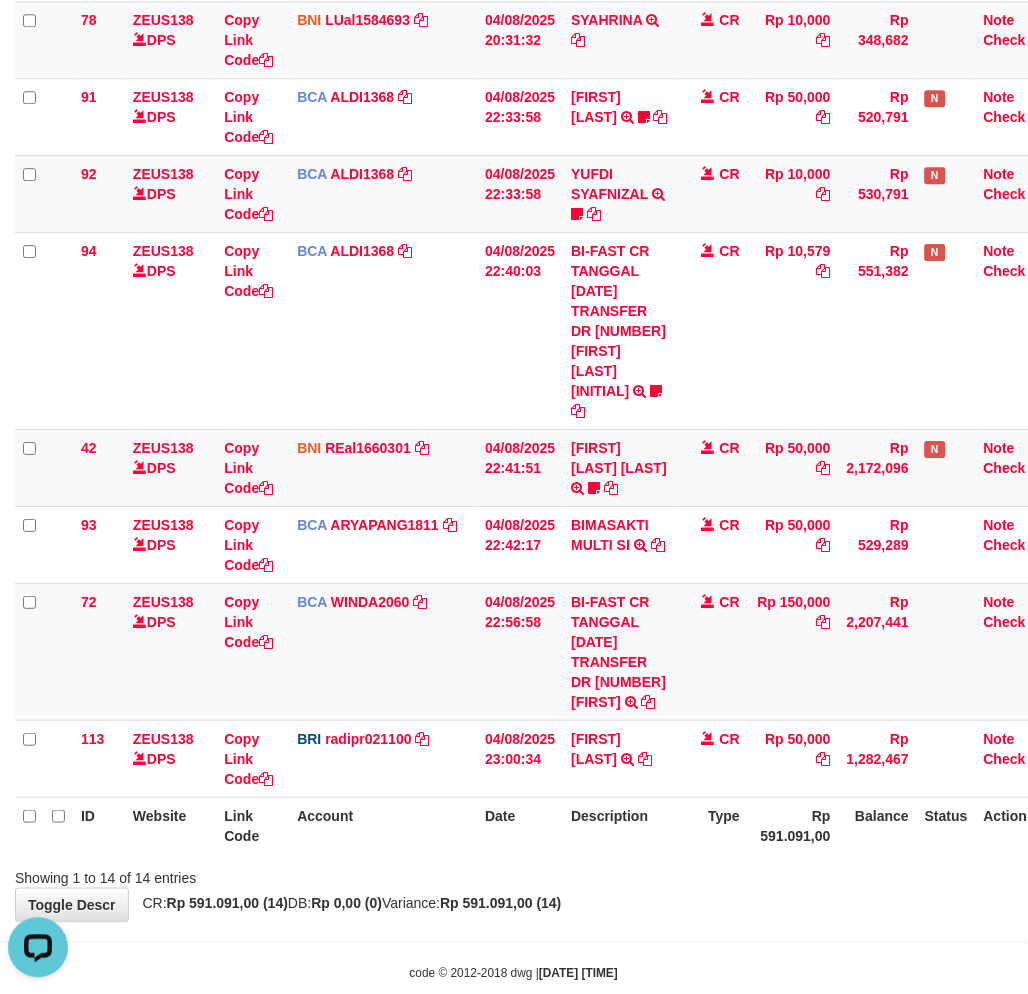 click on "ID Website Link Code Account Date Description Type Amount Balance Status Action
[NUMBER]
ZEUS138    DPS
Copy Link Code
BCA
[USERNAME]
[FIRST] [LAST]
mutasi_[DATE] | [NUMBER]
mutasi_[DATE] | [NUMBER]
[TIME]
[FIRST] [LAST]            TRSF E-BANKING CR [CODE]
[AMOUNT] [FIRST] [LAST]    [USERNAME]
CR
Rp [AMOUNT]
Rp [AMOUNT]
N
Note
Check
[NUMBER]
ZEUS138    DPS
Copy Link Code
BCA" at bounding box center [514, 158] 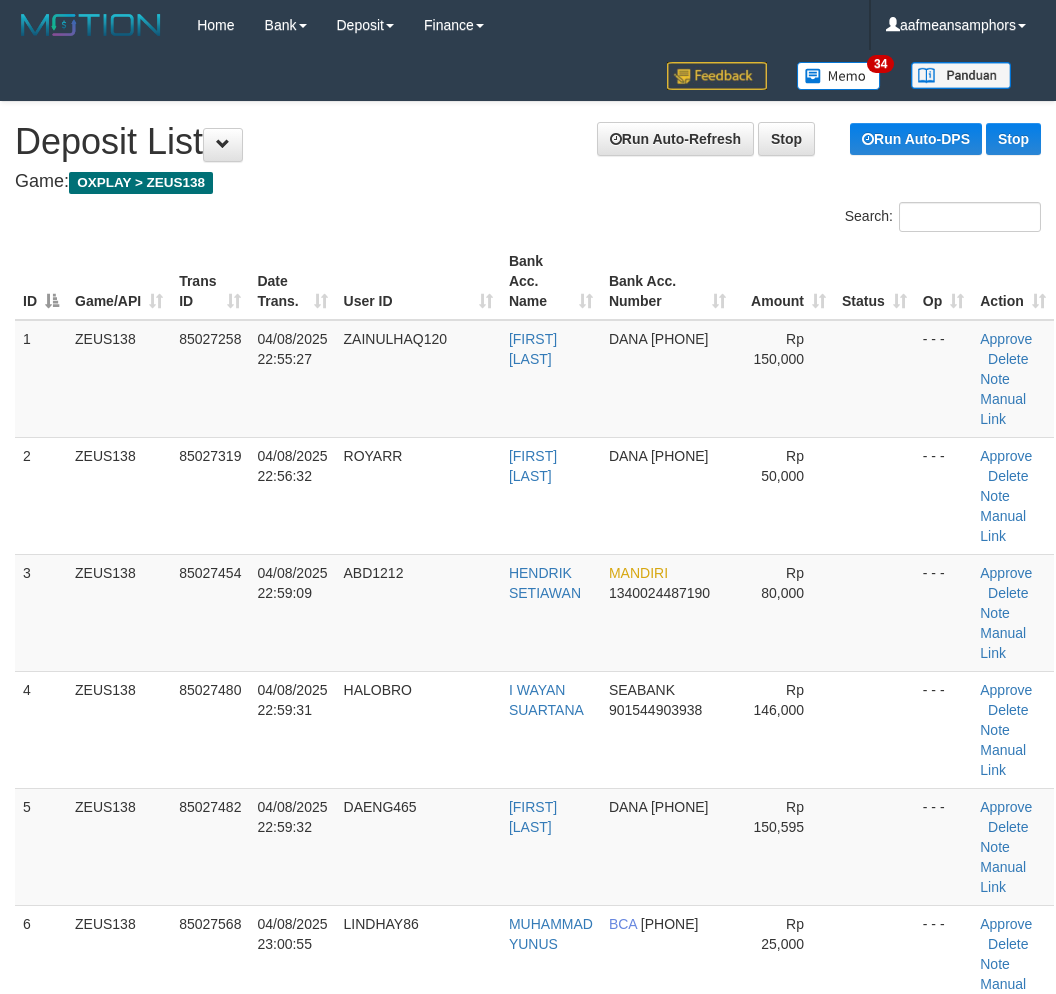 scroll, scrollTop: 2622, scrollLeft: 0, axis: vertical 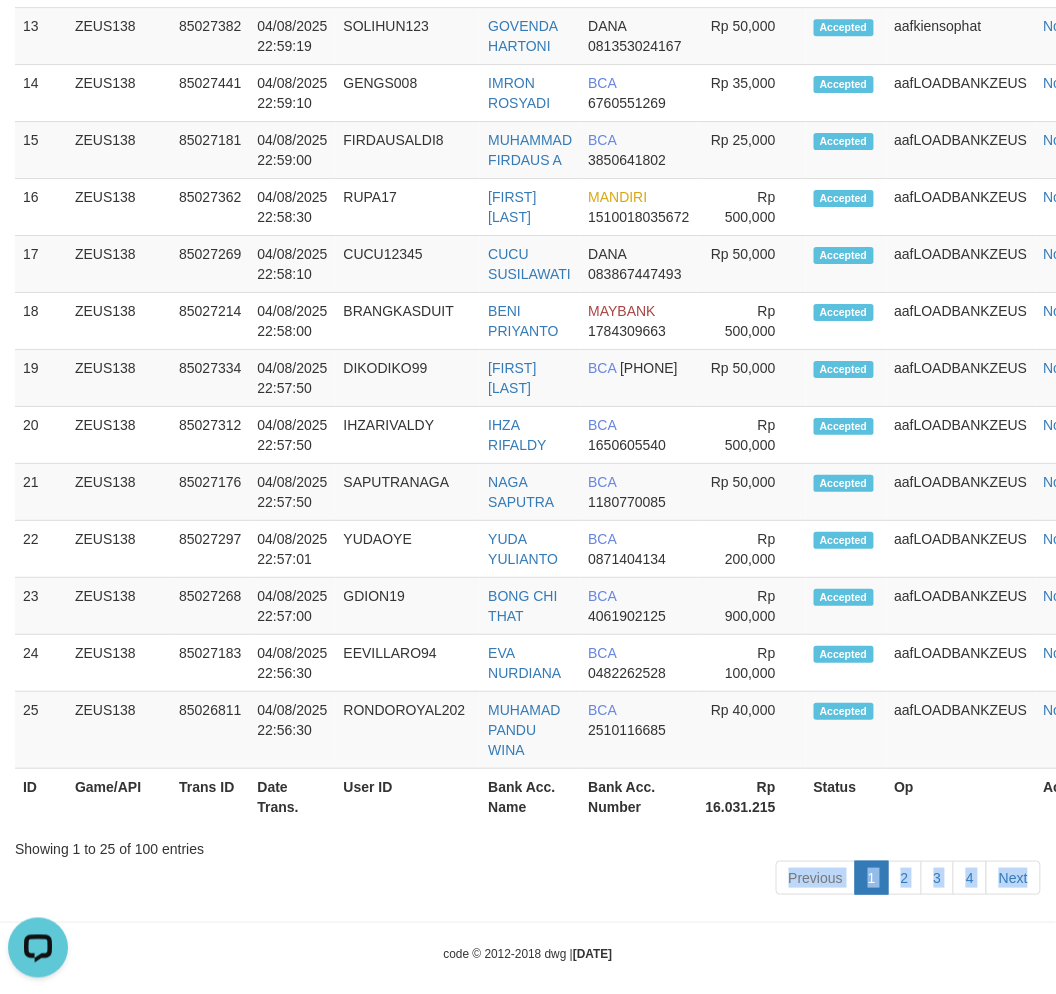 click on "Toggle navigation
Home
Bank
Account List
Load
By Website
Group
[OXPLAY]													ZEUS138
By Load Group (DPS)" at bounding box center (528, -961) 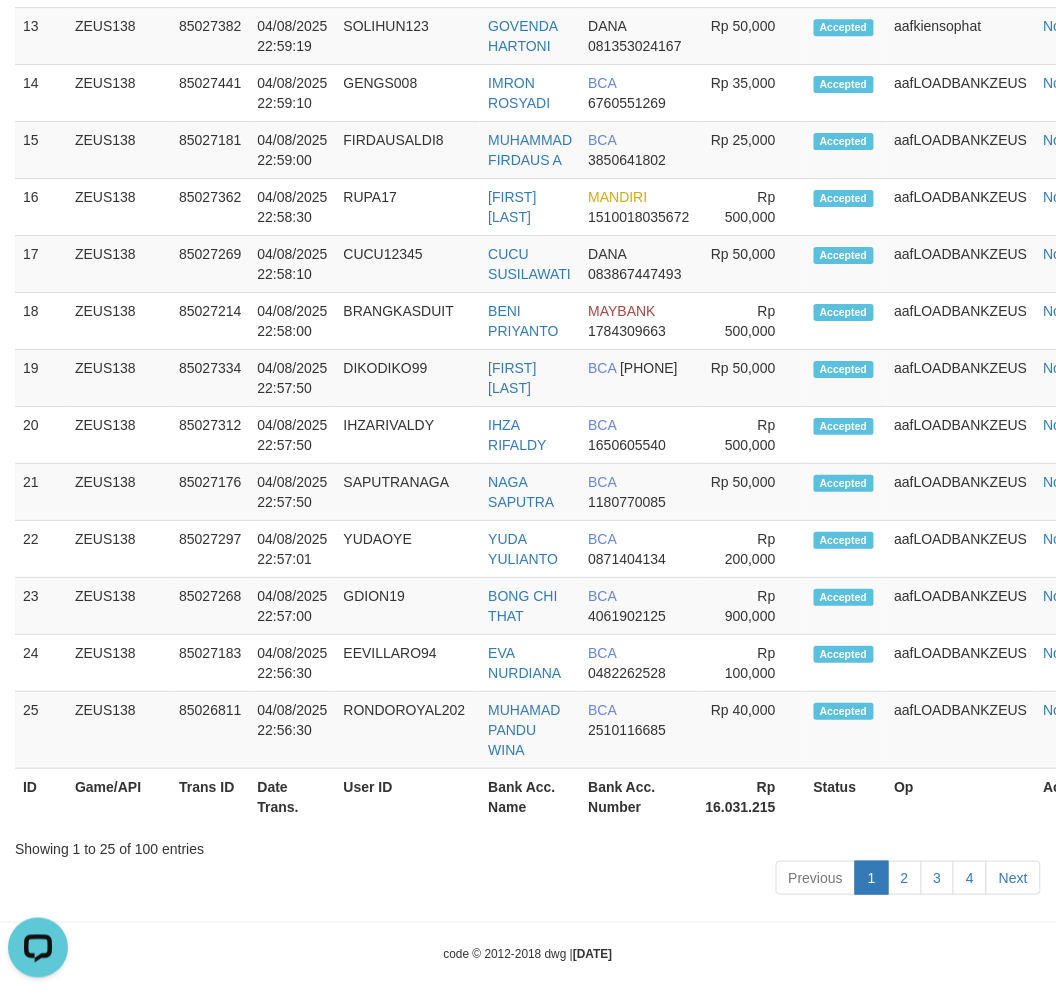scroll, scrollTop: 1116, scrollLeft: 0, axis: vertical 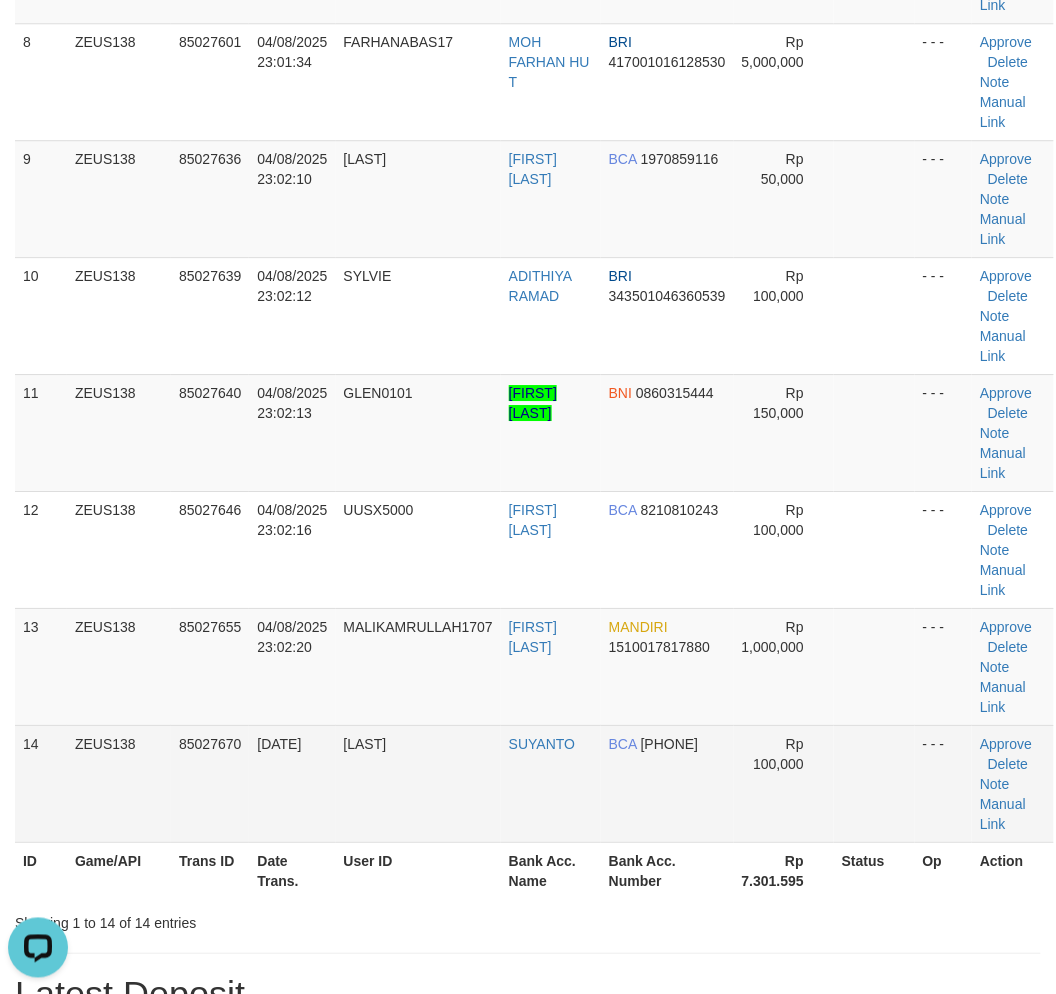 click on "14
ZEUS138
85027670
04/08/2025 23:02:38
PAKYANTO123
SUYANTO
BCA
3470319932
Rp 100,000
- - -
Approve
Delete
Note
Manual Link" at bounding box center [534, 783] 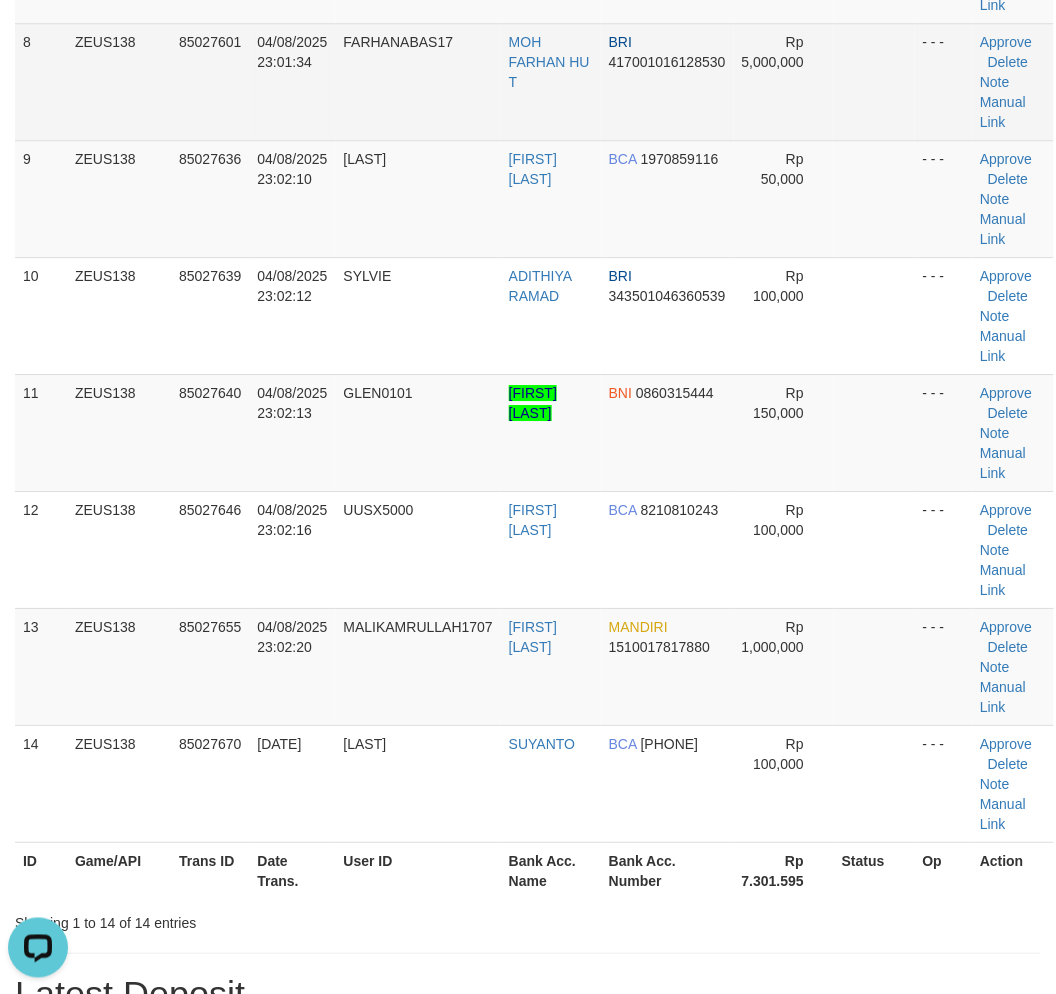 scroll, scrollTop: 414, scrollLeft: 0, axis: vertical 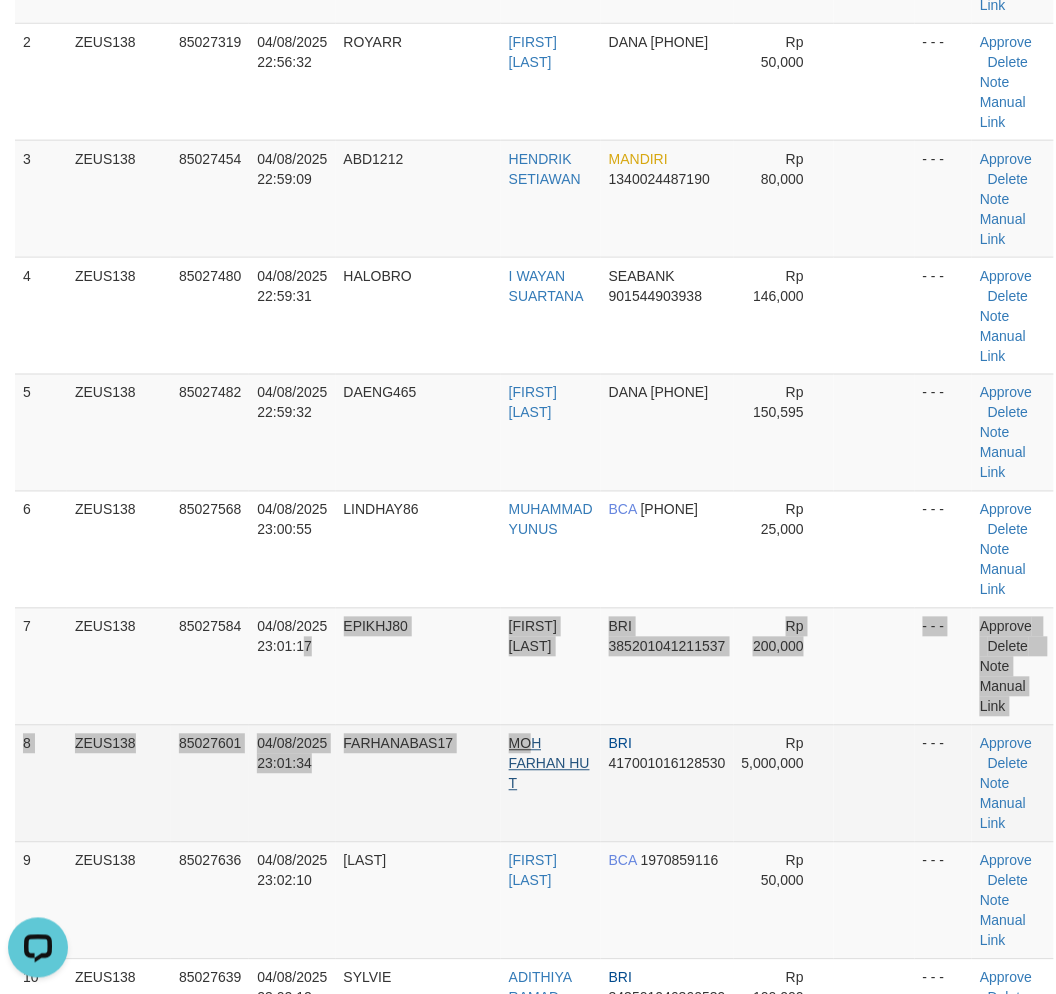 click on "1
ZEUS138
85027258
04/08/2025 22:55:27
ZAINULHAQ120
YUYUN AZ ZAHRA
DANA
081233072264
Rp 150,000
- - -
Approve
Delete
Note
Manual Link
2
ZEUS138
85027319
04/08/2025 22:56:32
ROYARR
REGINA GINTO
DANA
082251774977
Rp 50,000
BCA" at bounding box center (534, 725) 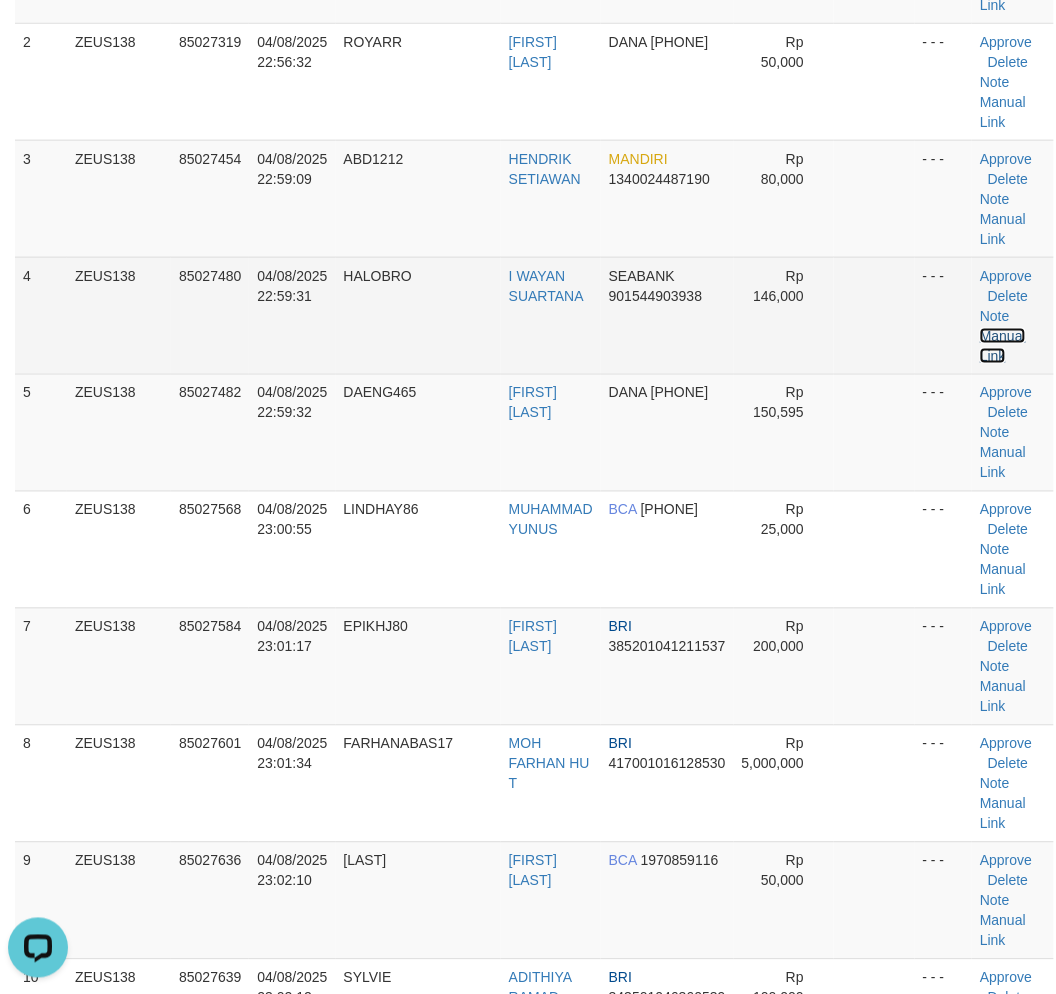 click on "Manual Link" at bounding box center [1003, 346] 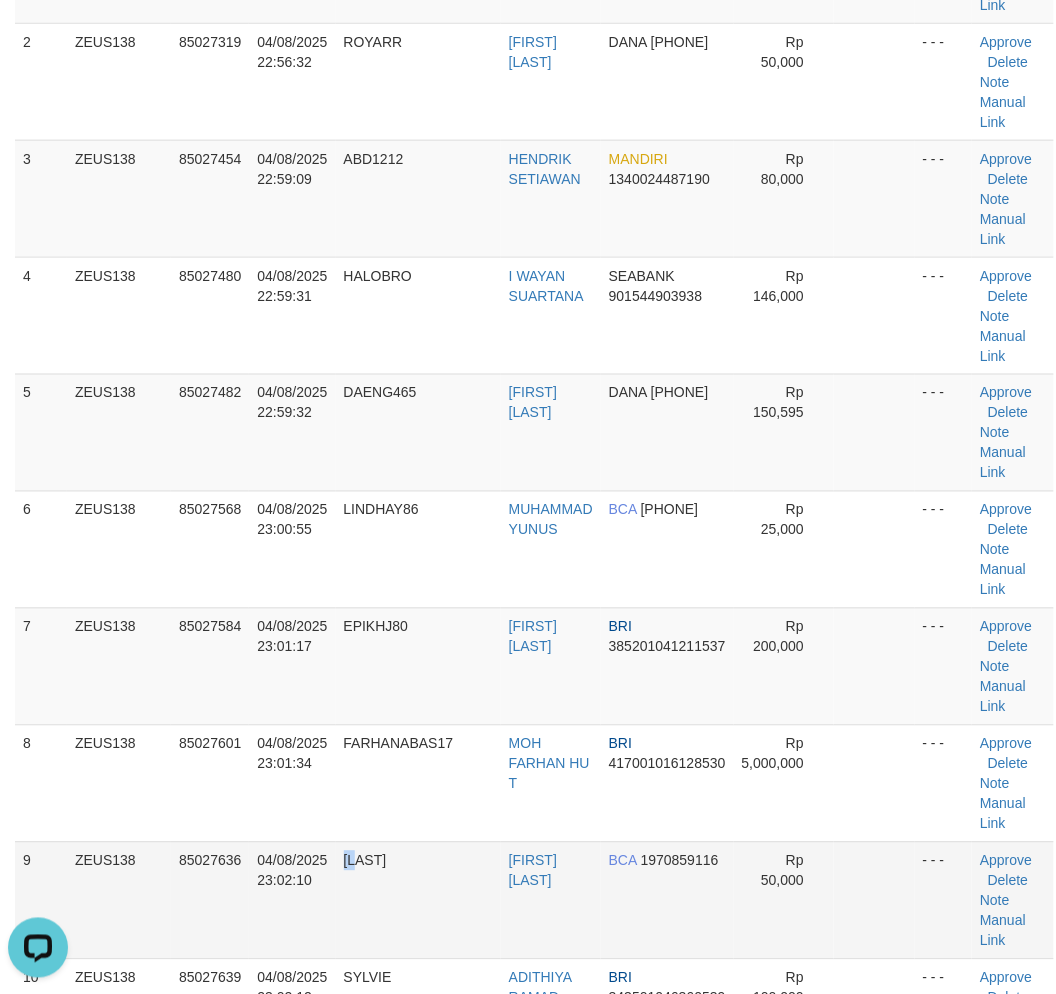 click on "9
ZEUS138
85027636
04/08/2025 23:02:10
RENDYAKBAR
MUHAMMAD RENDY AKB
BCA
1970859116
Rp 50,000
- - -
Approve
Delete
Note
Manual Link" at bounding box center (534, 900) 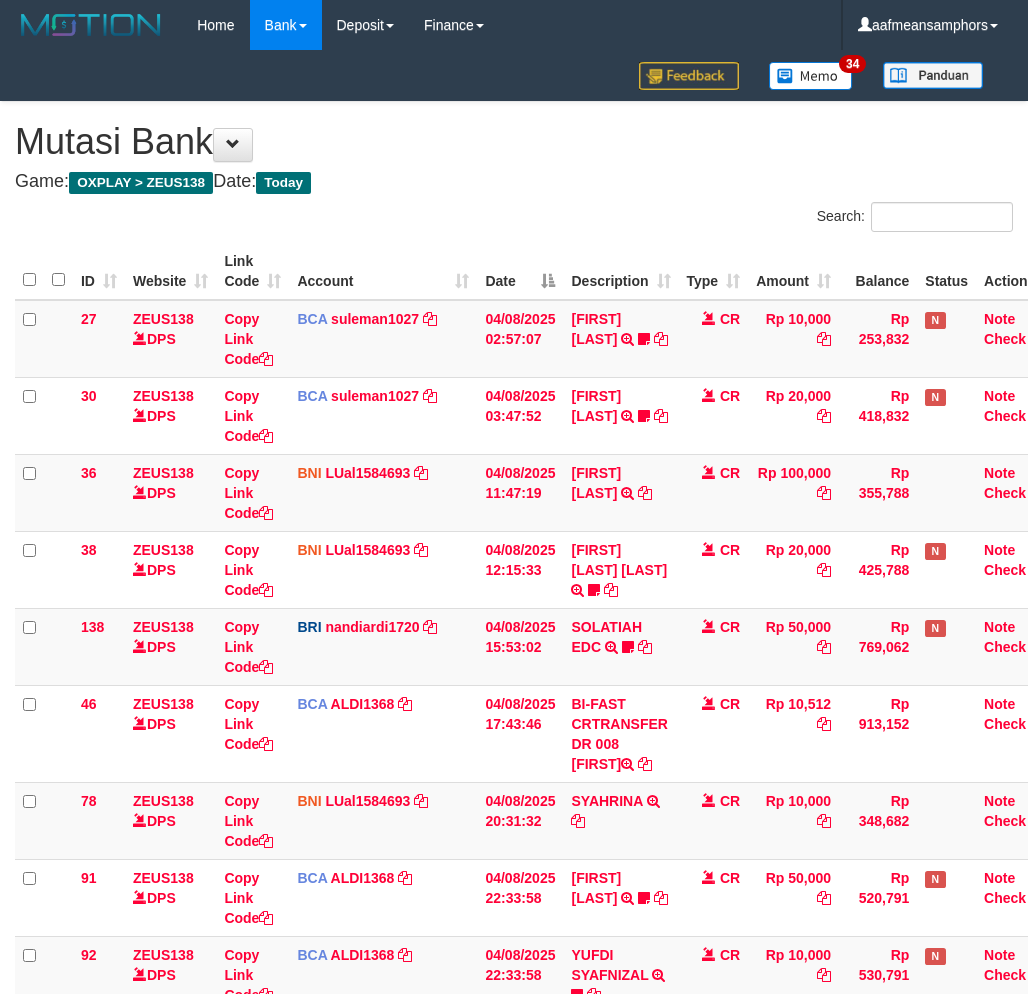 click on "[FIRST] [LAST]         TRSF E-BANKING CR 0408/FTSCY/WS95031
25000.00[FIRST] [LAST]" at bounding box center [620, 1653] 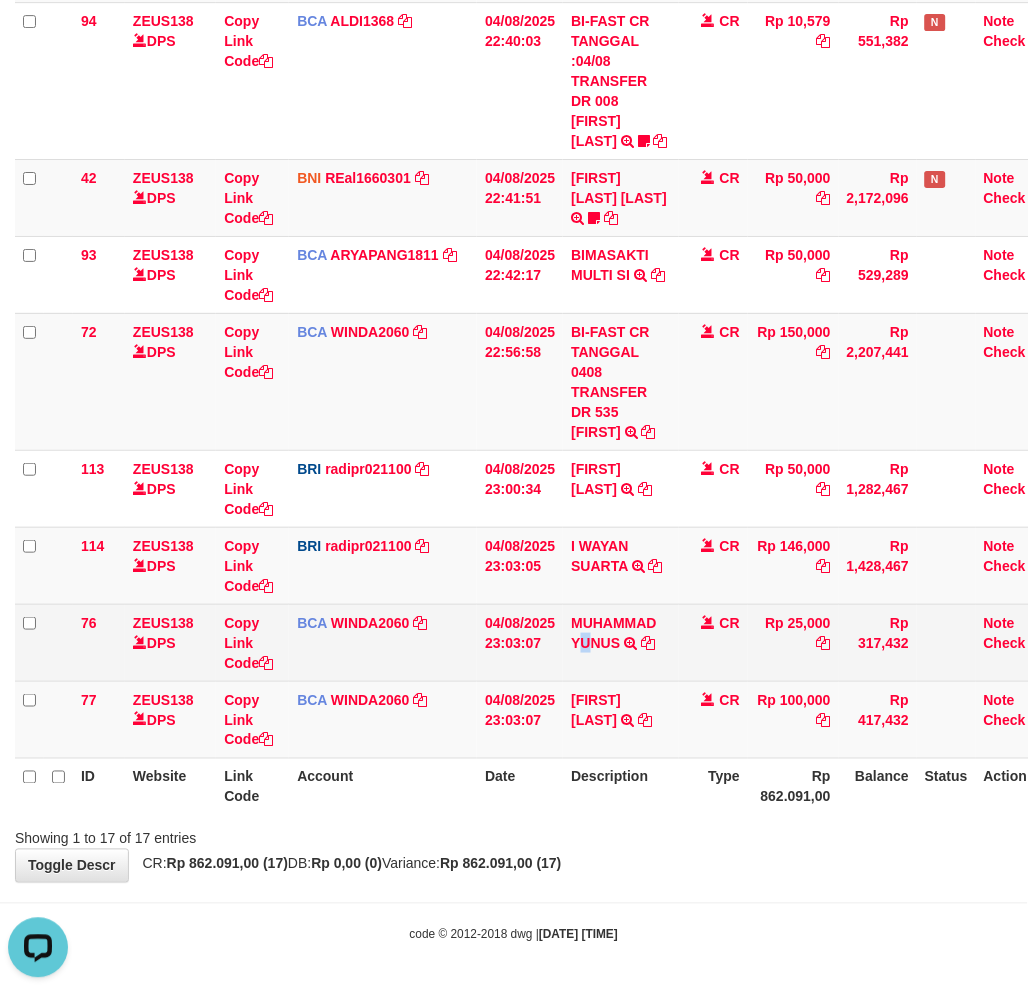 scroll, scrollTop: 0, scrollLeft: 0, axis: both 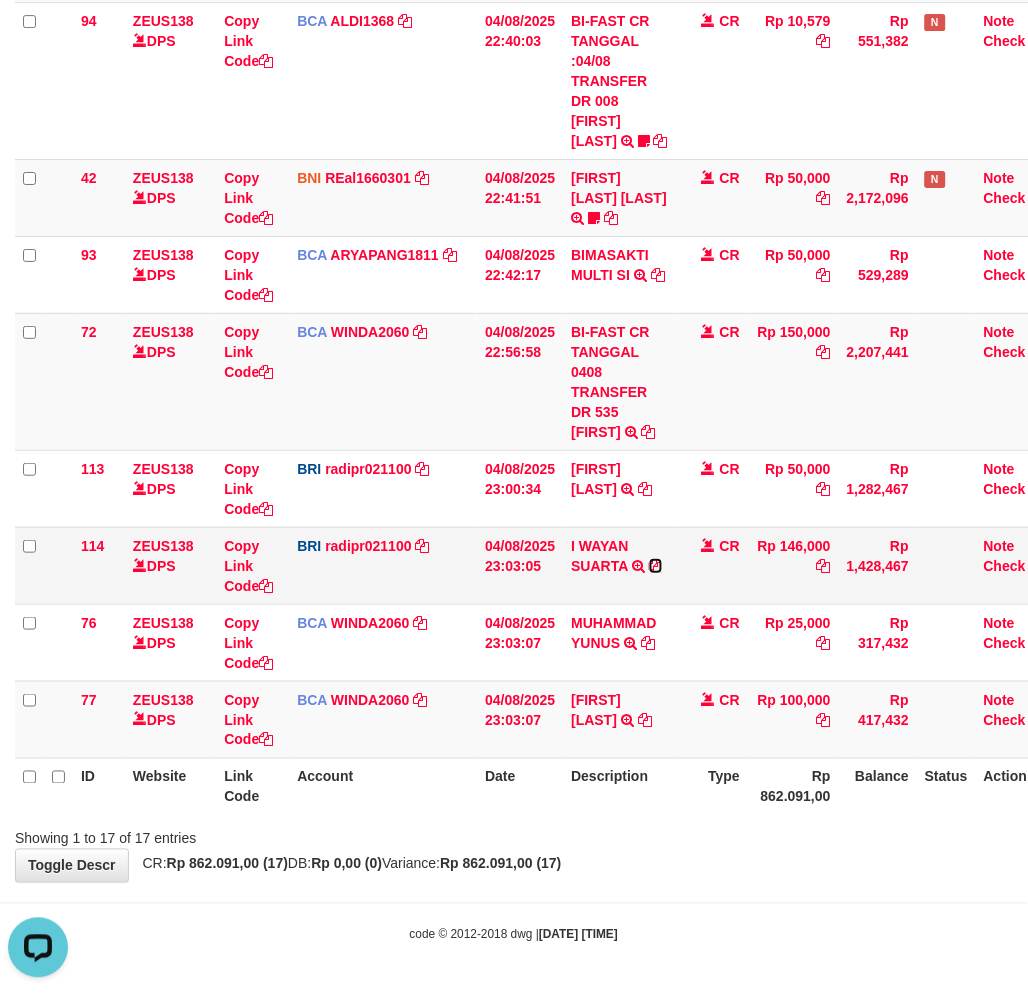 click at bounding box center [656, 566] 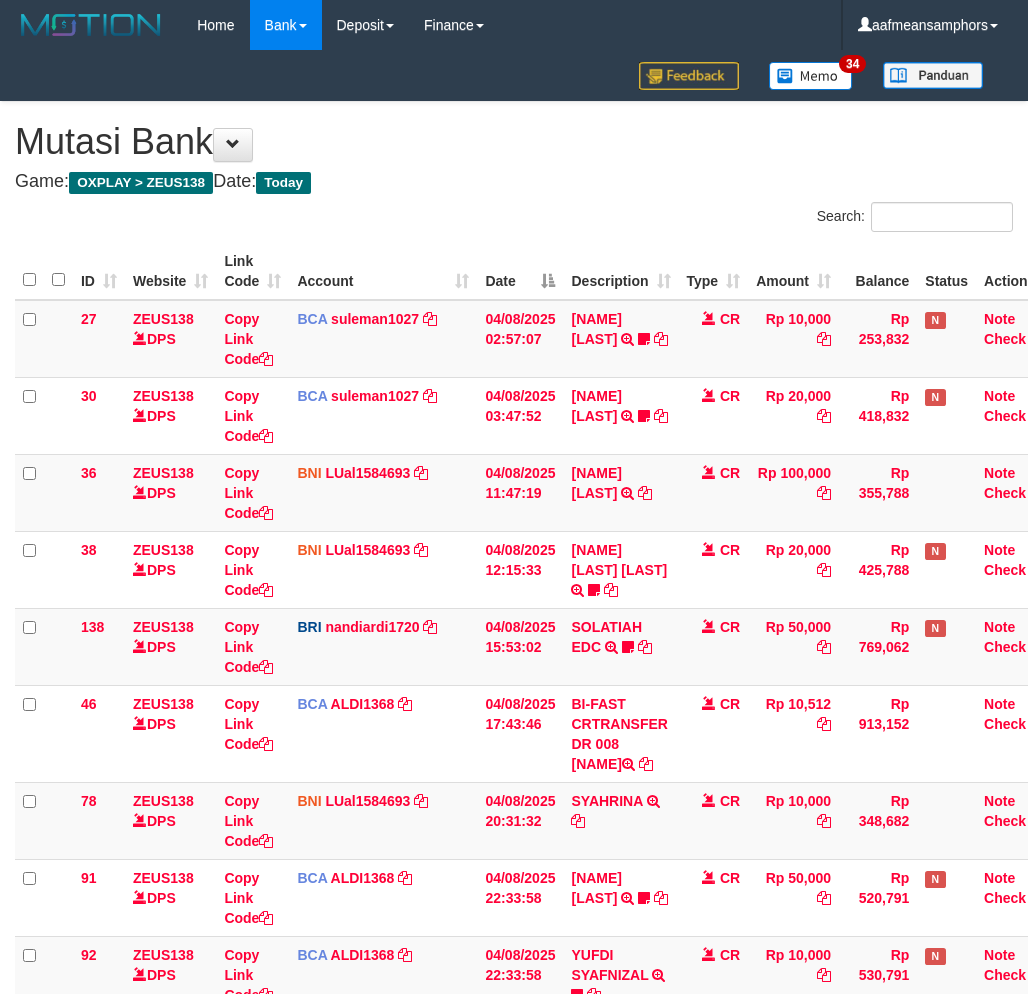 scroll, scrollTop: 875, scrollLeft: 0, axis: vertical 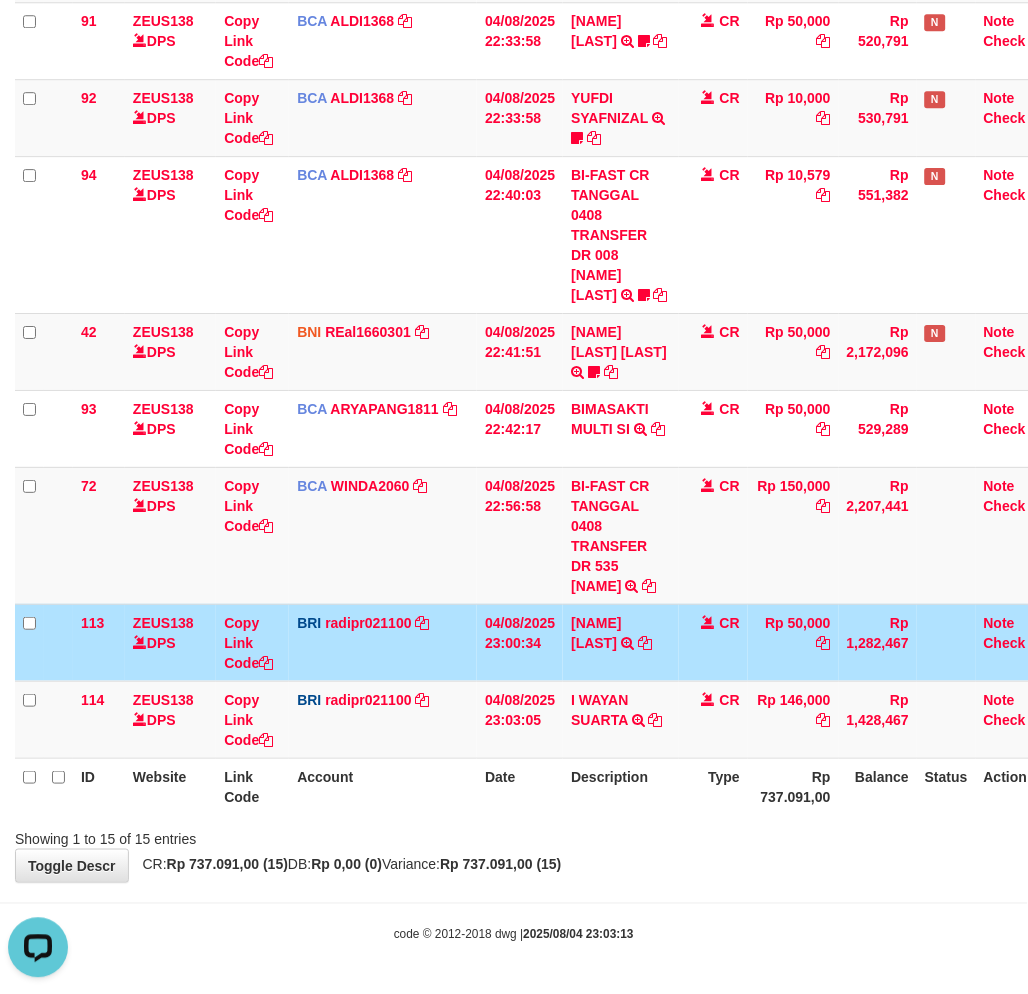 click on "ID Website Link Code Account Date Description Type Rp 737.091,00 Balance Status Action" at bounding box center (536, 786) 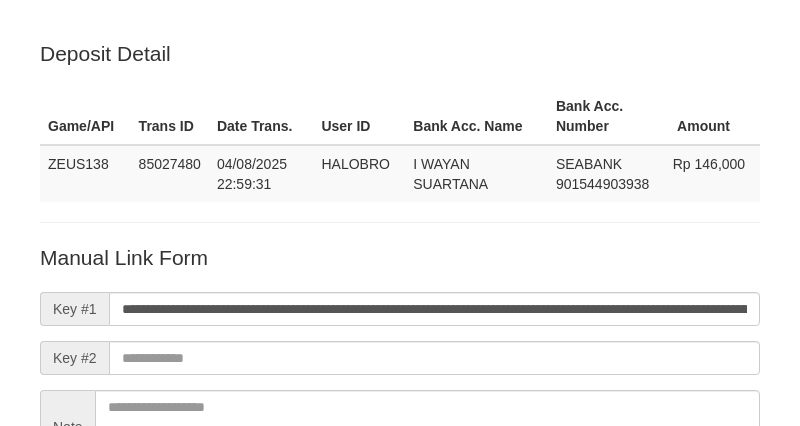 scroll, scrollTop: 222, scrollLeft: 0, axis: vertical 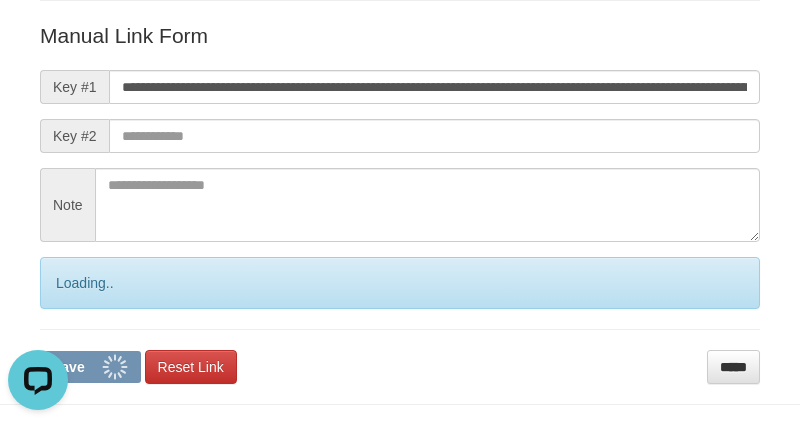 click on "Save" at bounding box center [90, 367] 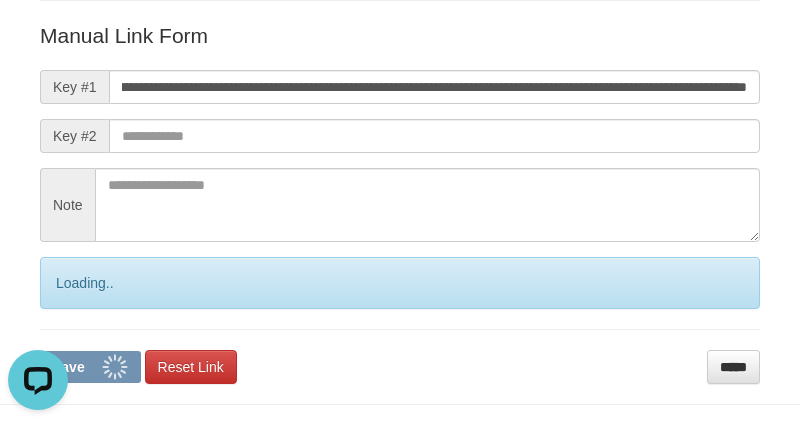 click on "Save" at bounding box center [90, 367] 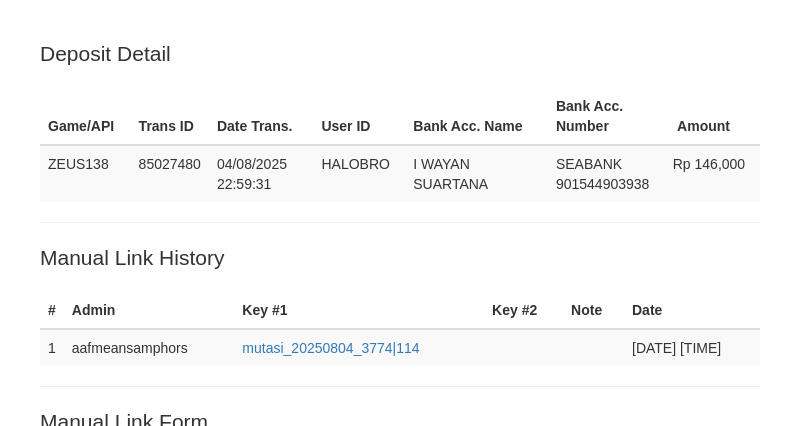scroll, scrollTop: 0, scrollLeft: 0, axis: both 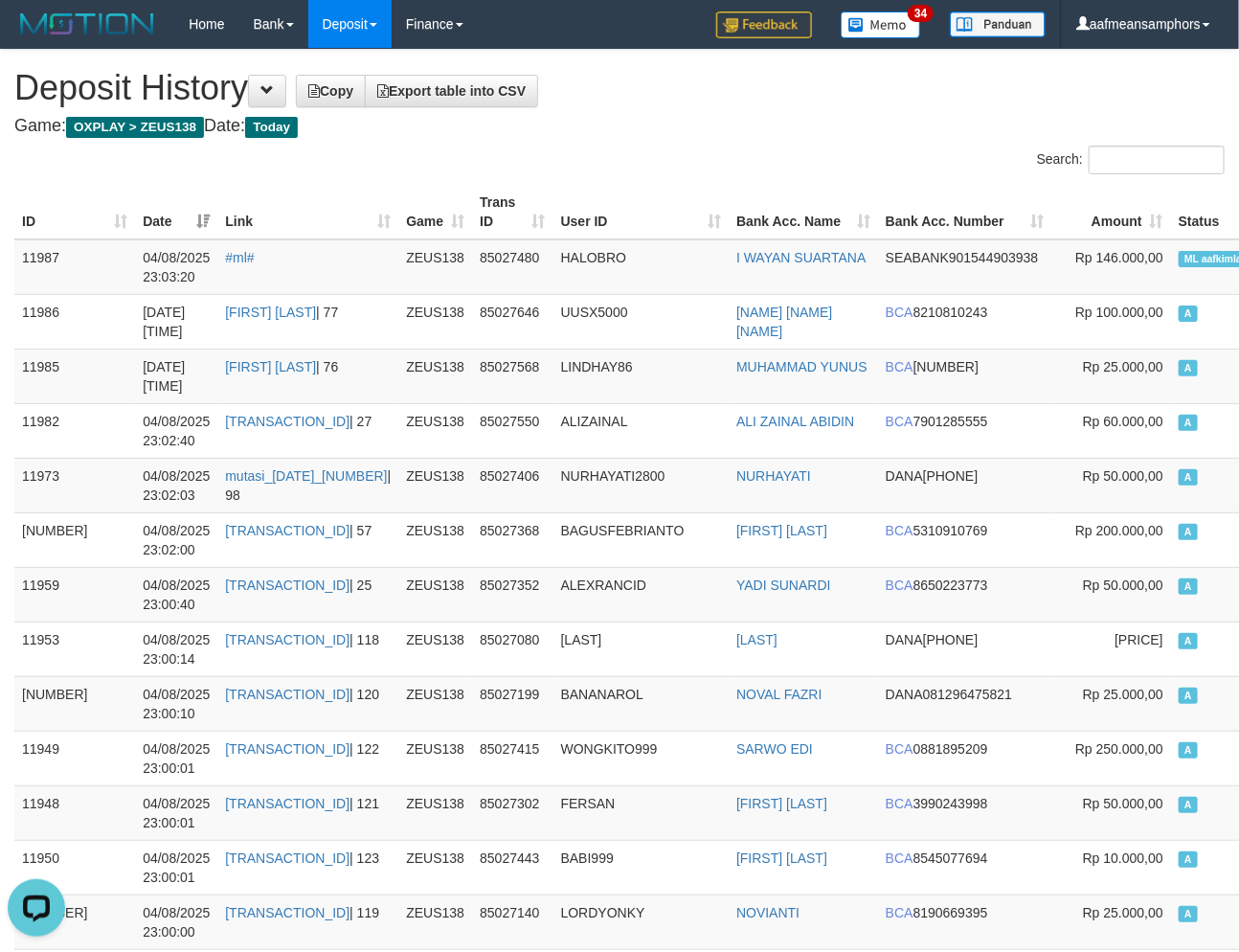 click on "User ID" at bounding box center [642, 212] 